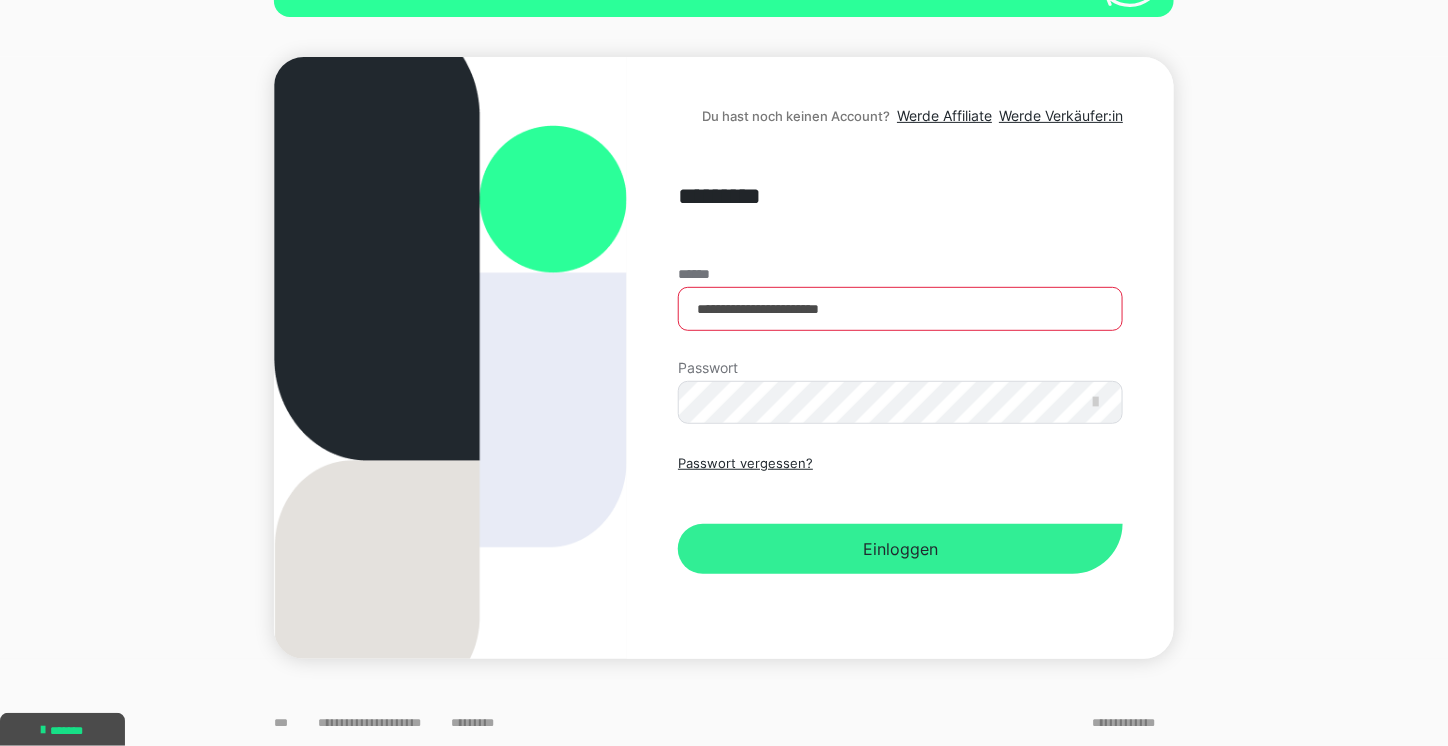 scroll, scrollTop: 0, scrollLeft: 0, axis: both 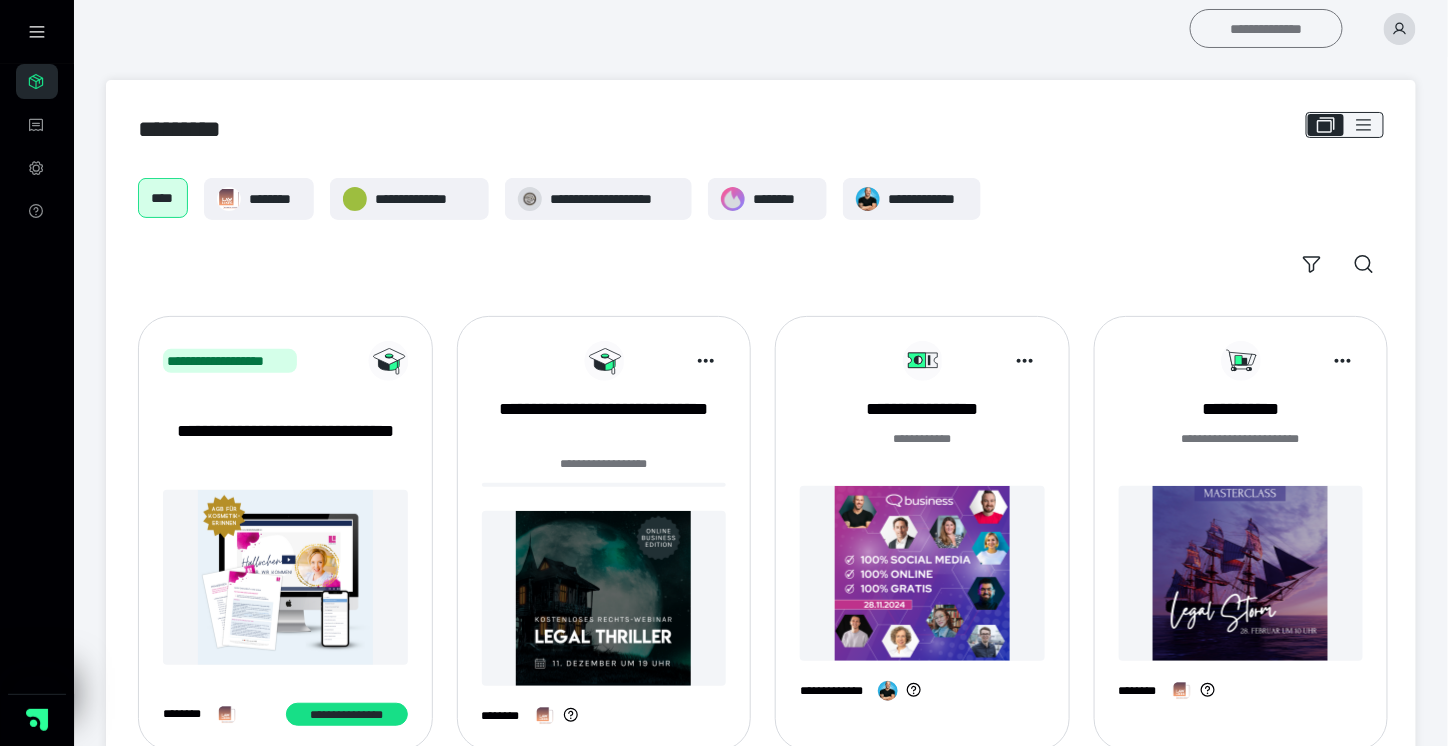 click on "**********" at bounding box center (1266, 28) 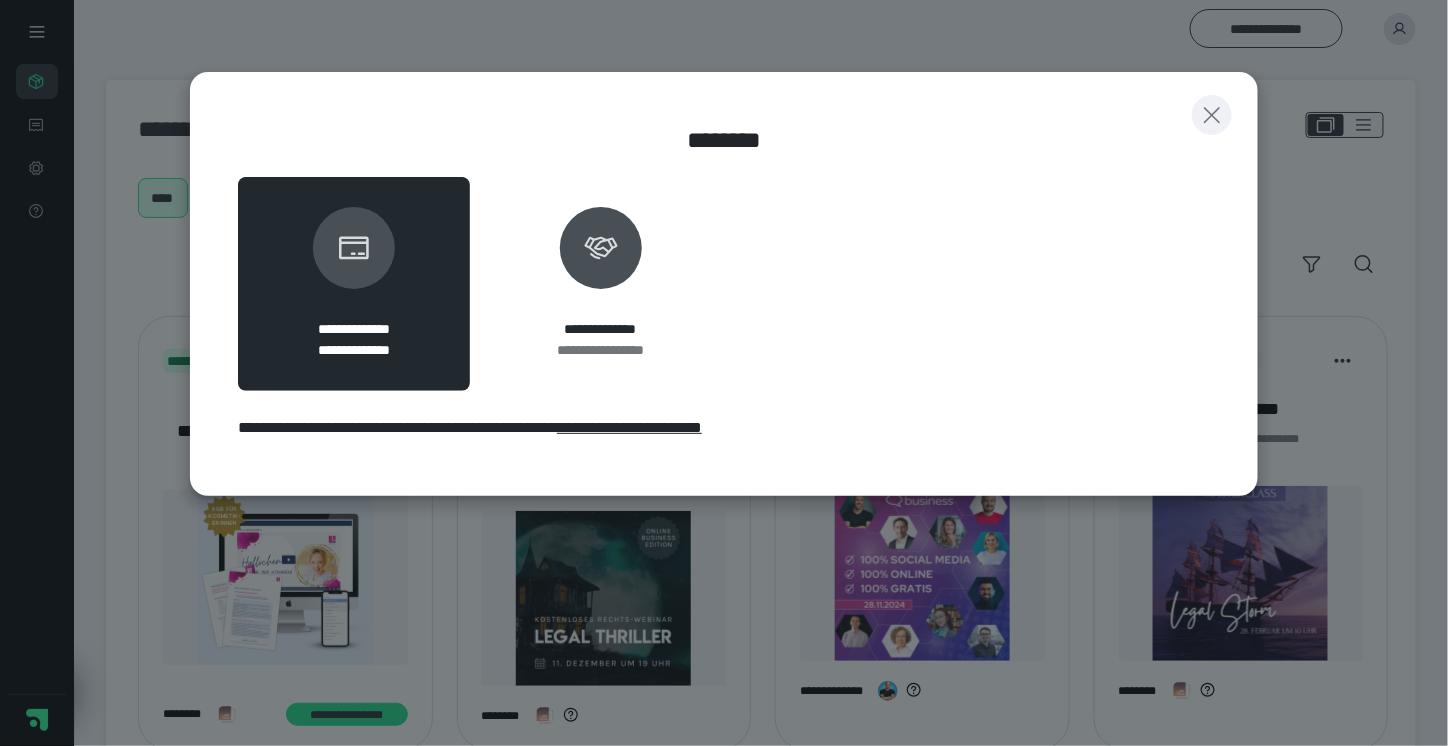 click 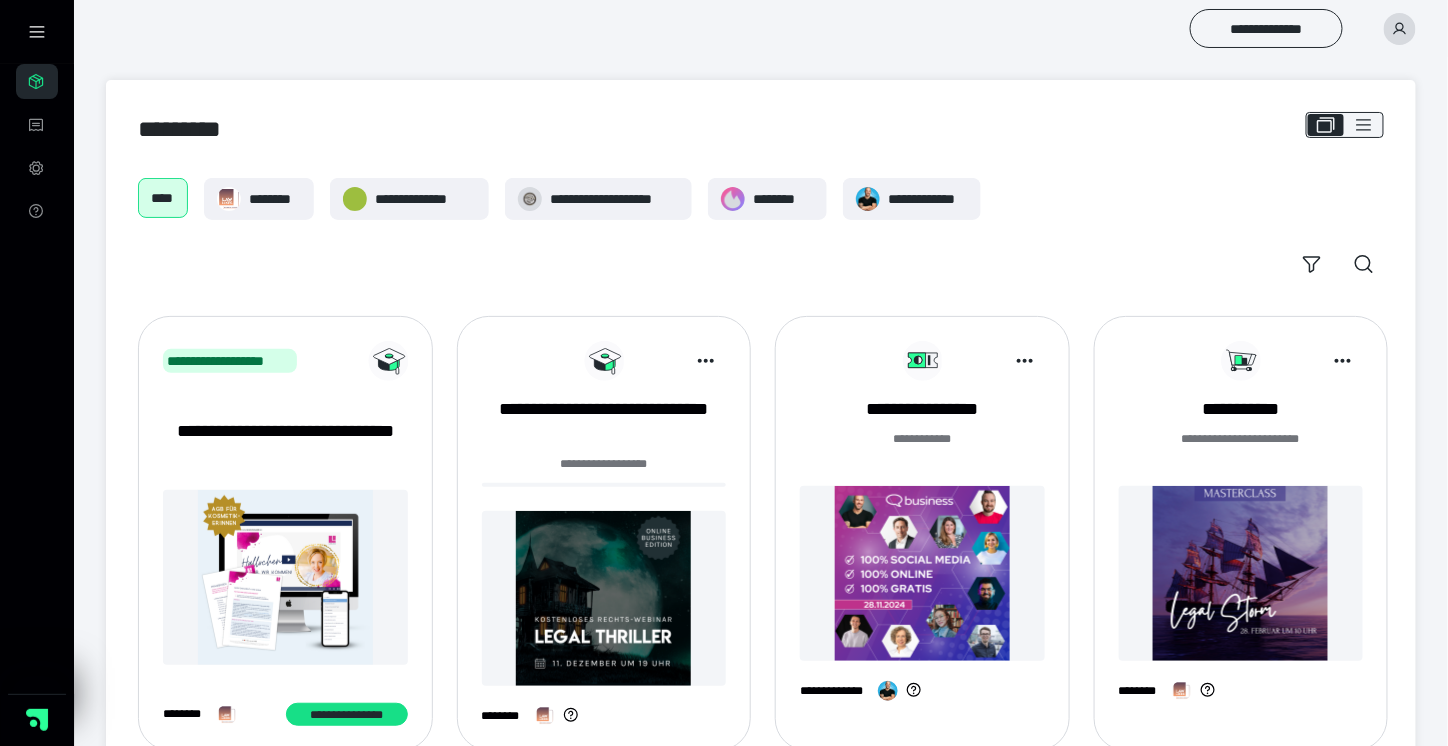 click 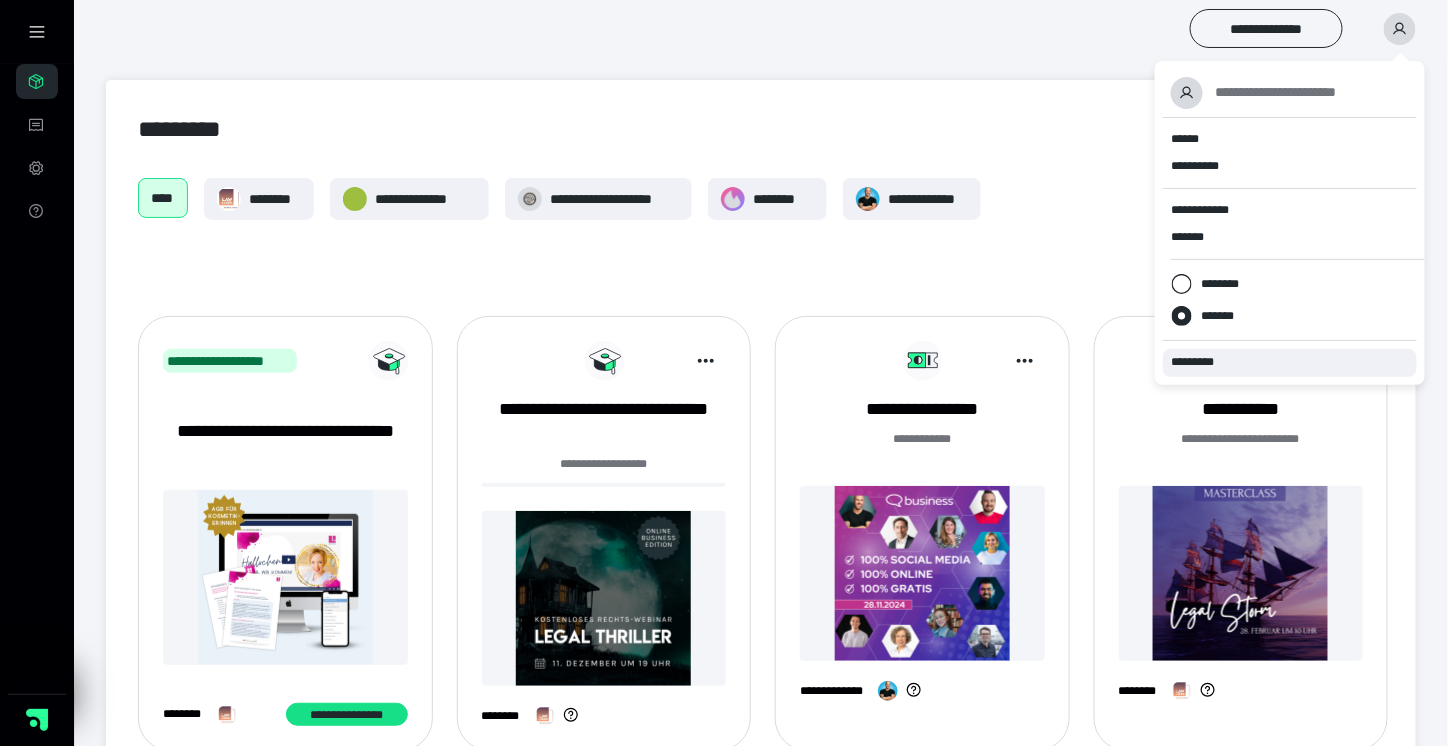 click on "*********" at bounding box center [1201, 362] 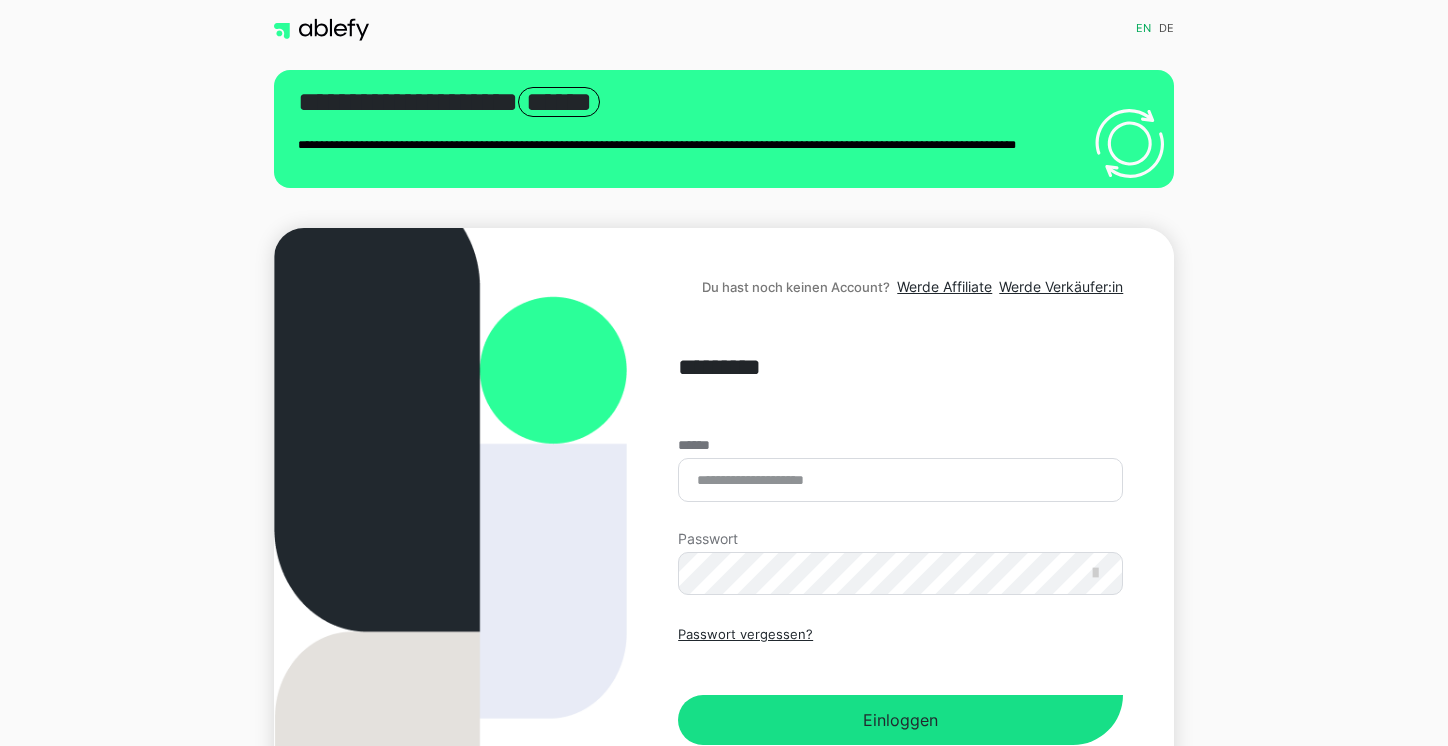 scroll, scrollTop: 0, scrollLeft: 0, axis: both 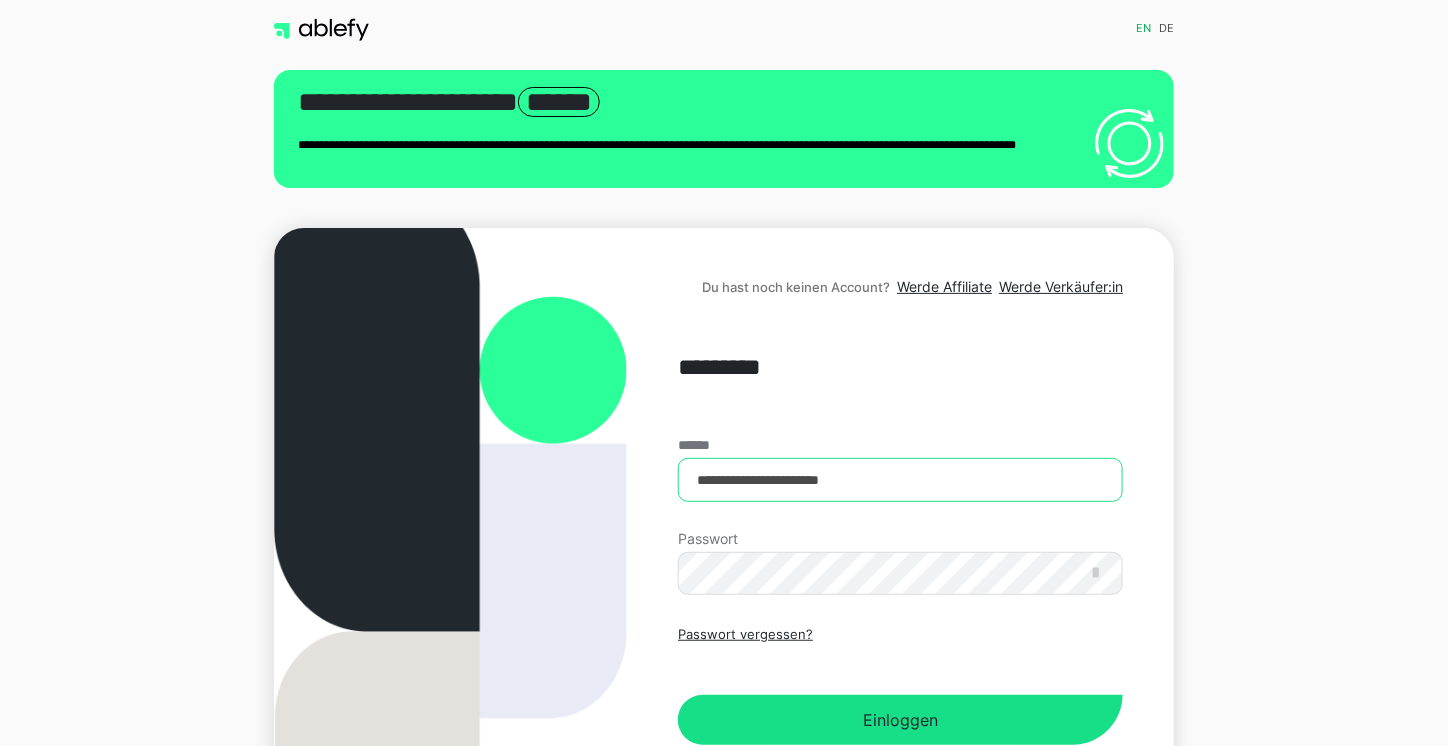 click on "**********" at bounding box center (900, 480) 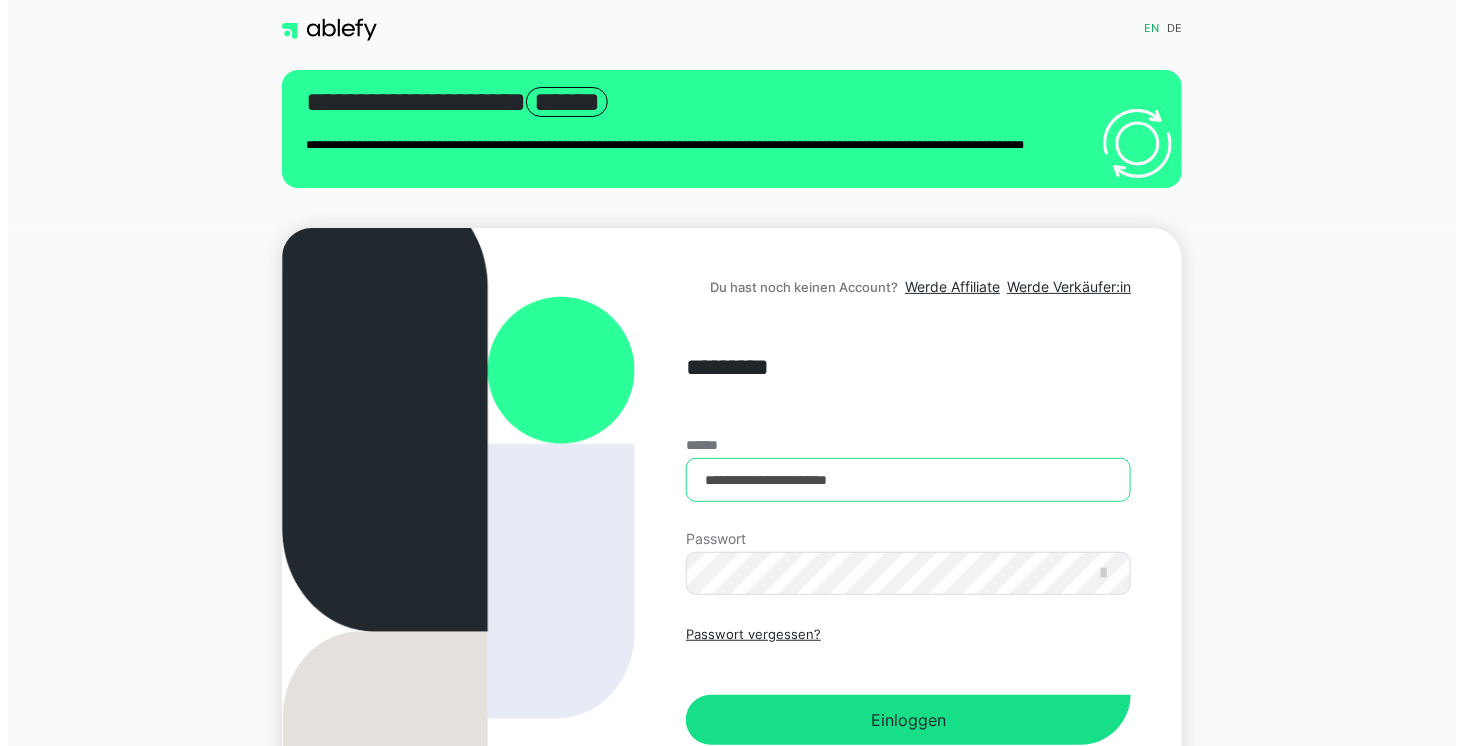 scroll, scrollTop: 0, scrollLeft: 0, axis: both 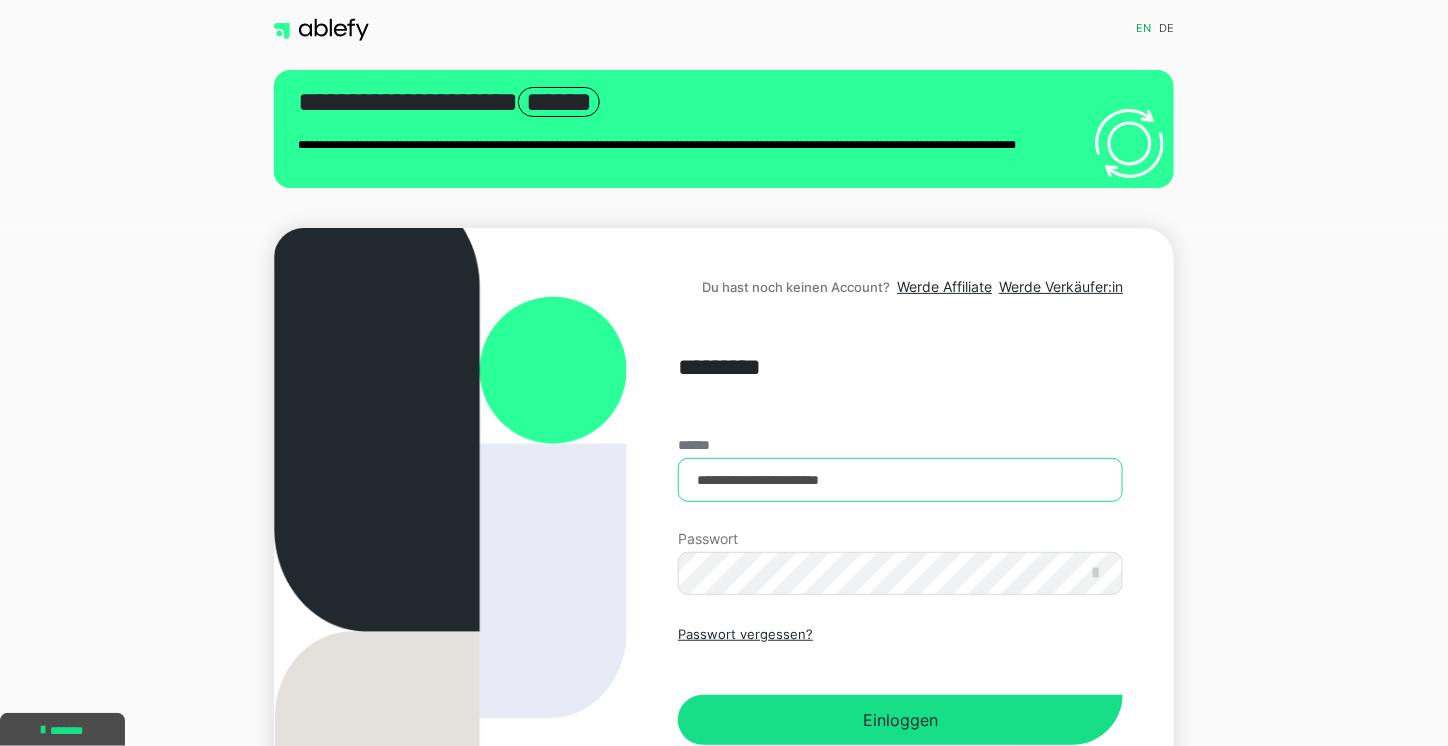 type on "**********" 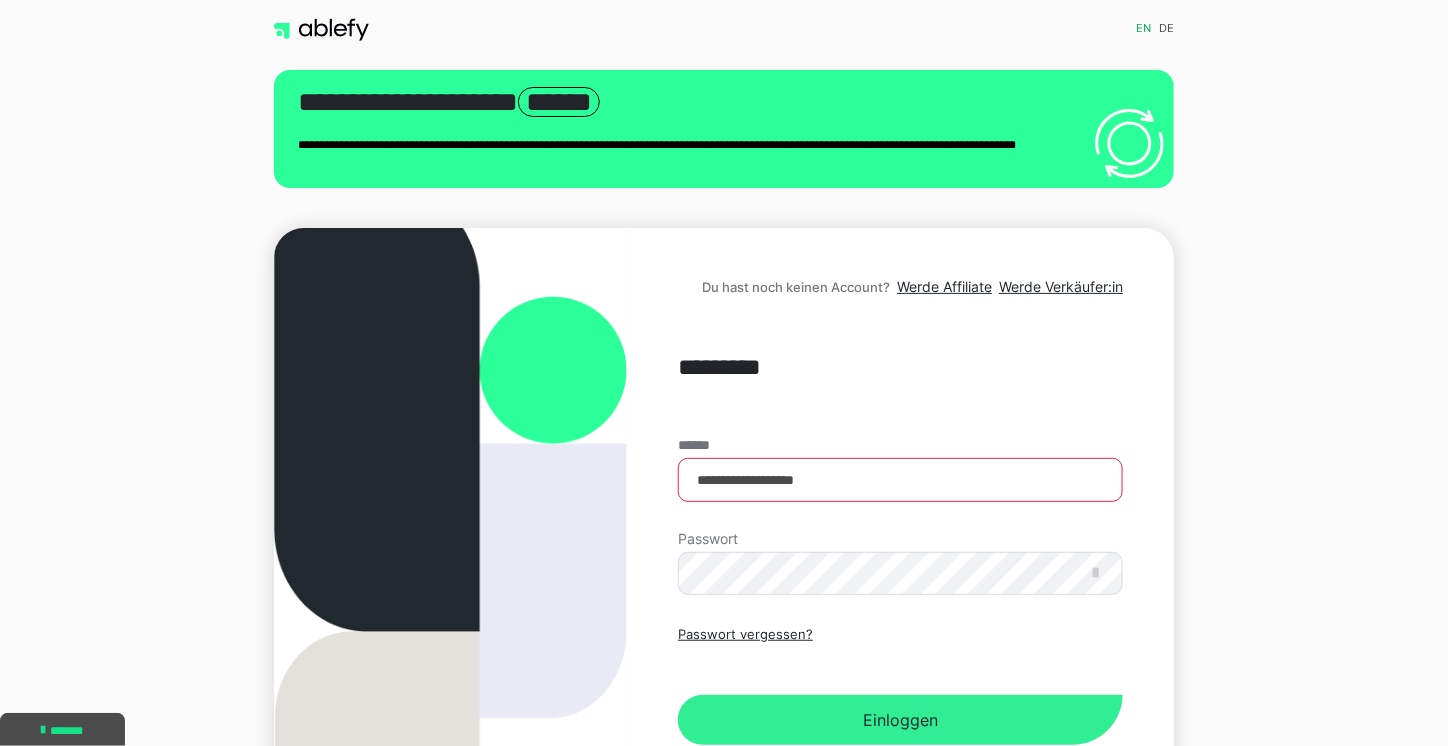 click on "Einloggen" at bounding box center (900, 720) 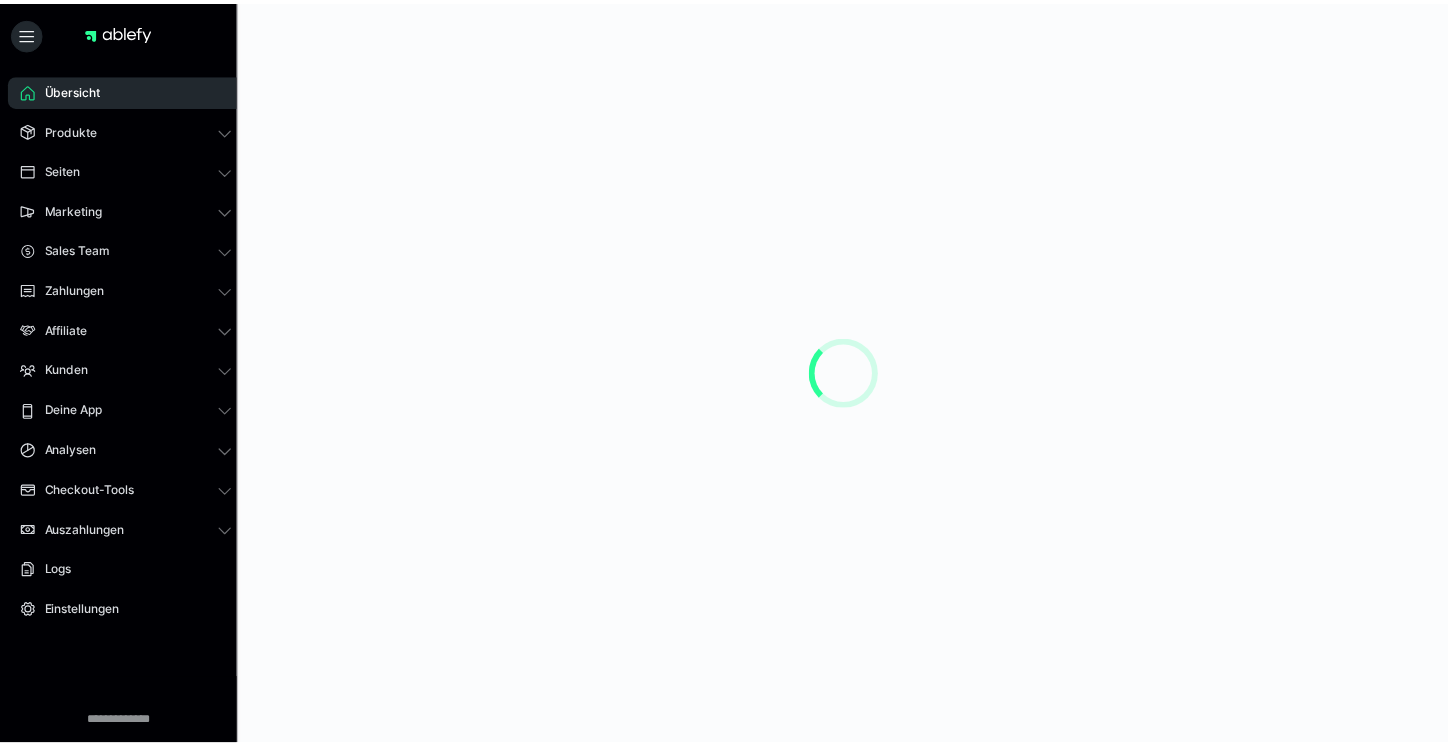 scroll, scrollTop: 0, scrollLeft: 0, axis: both 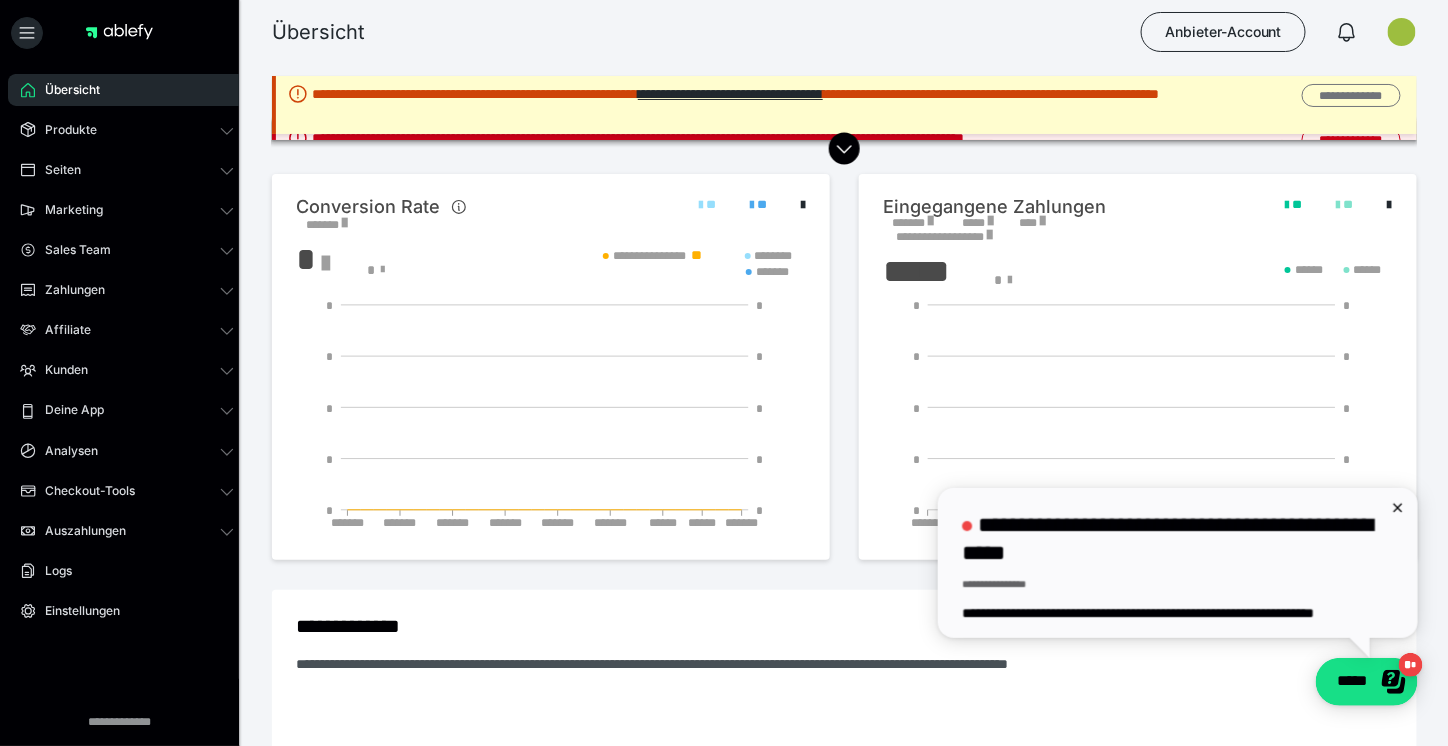 click on "**********" at bounding box center [1351, 95] 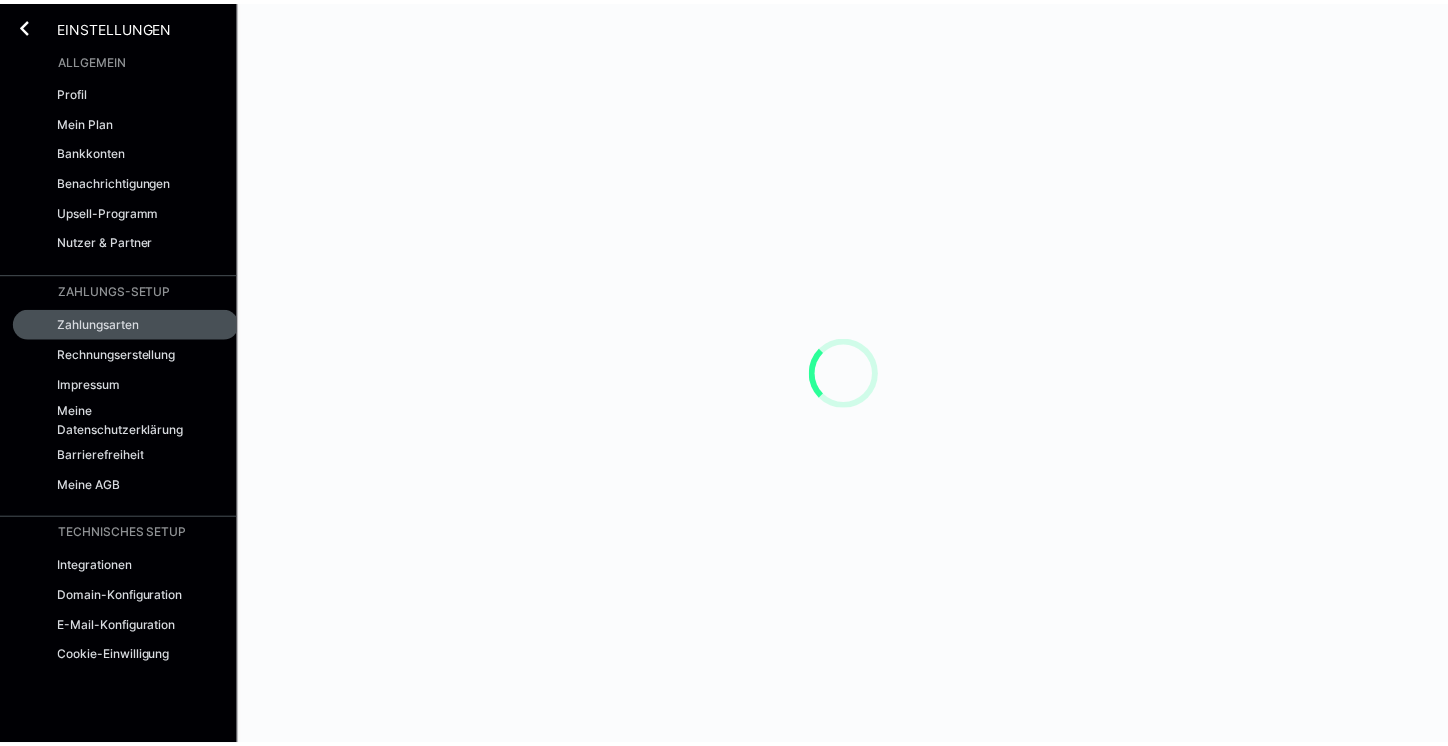 scroll, scrollTop: 0, scrollLeft: 0, axis: both 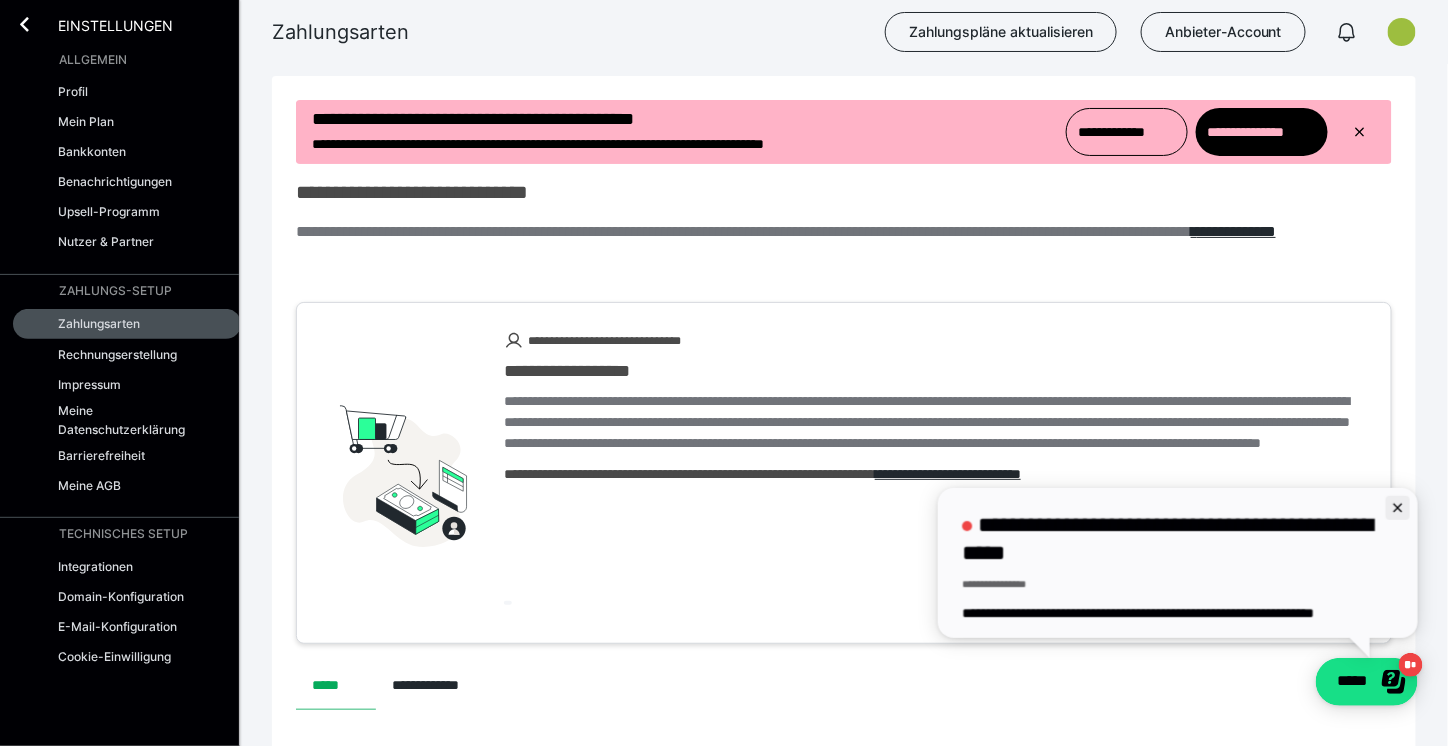 click 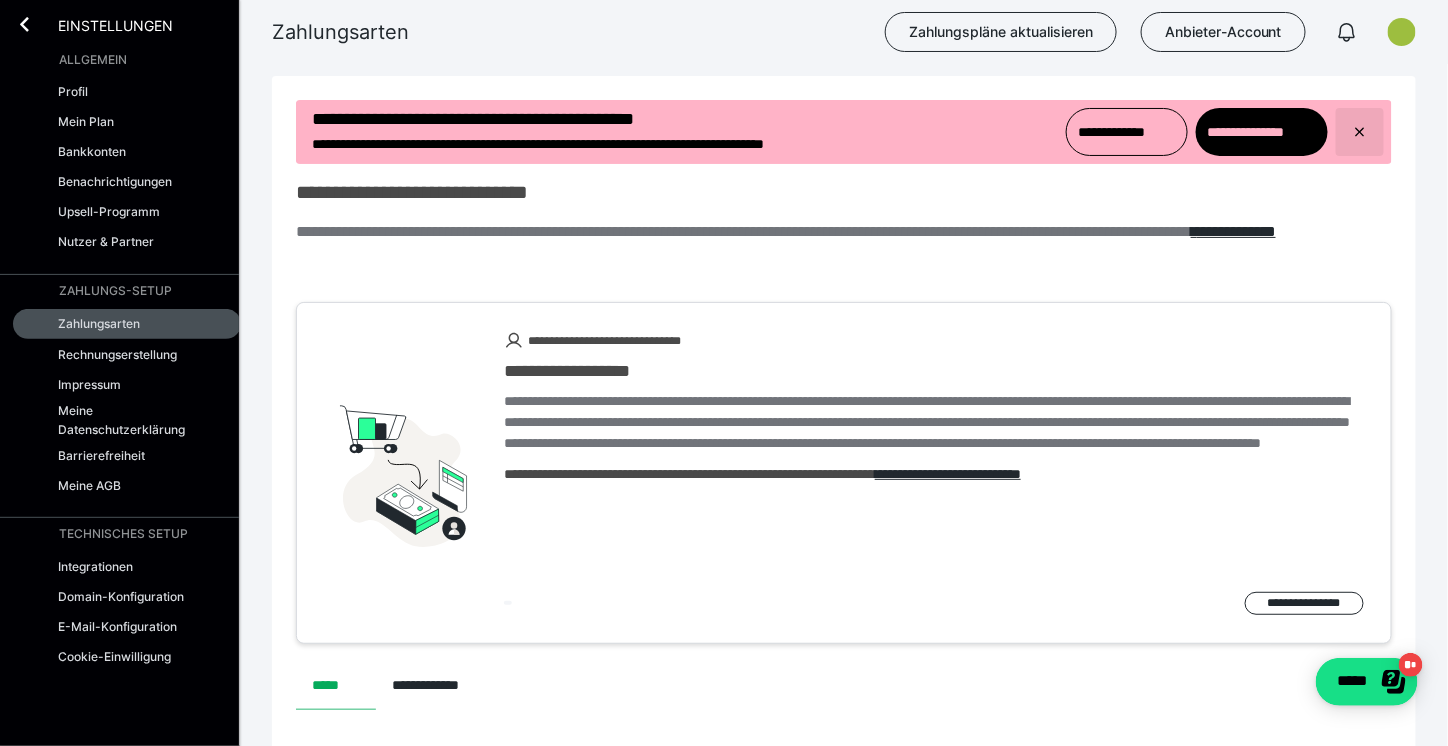 click 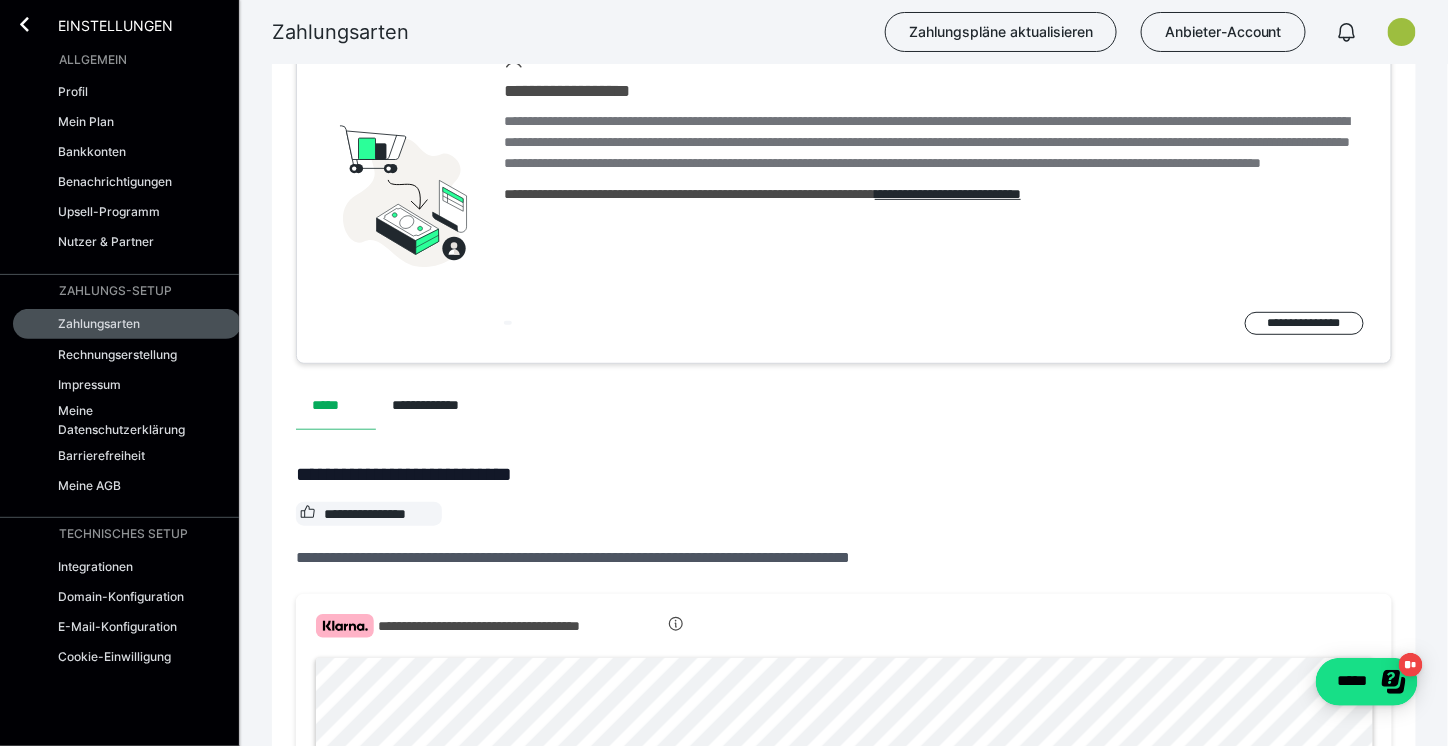 scroll, scrollTop: 0, scrollLeft: 0, axis: both 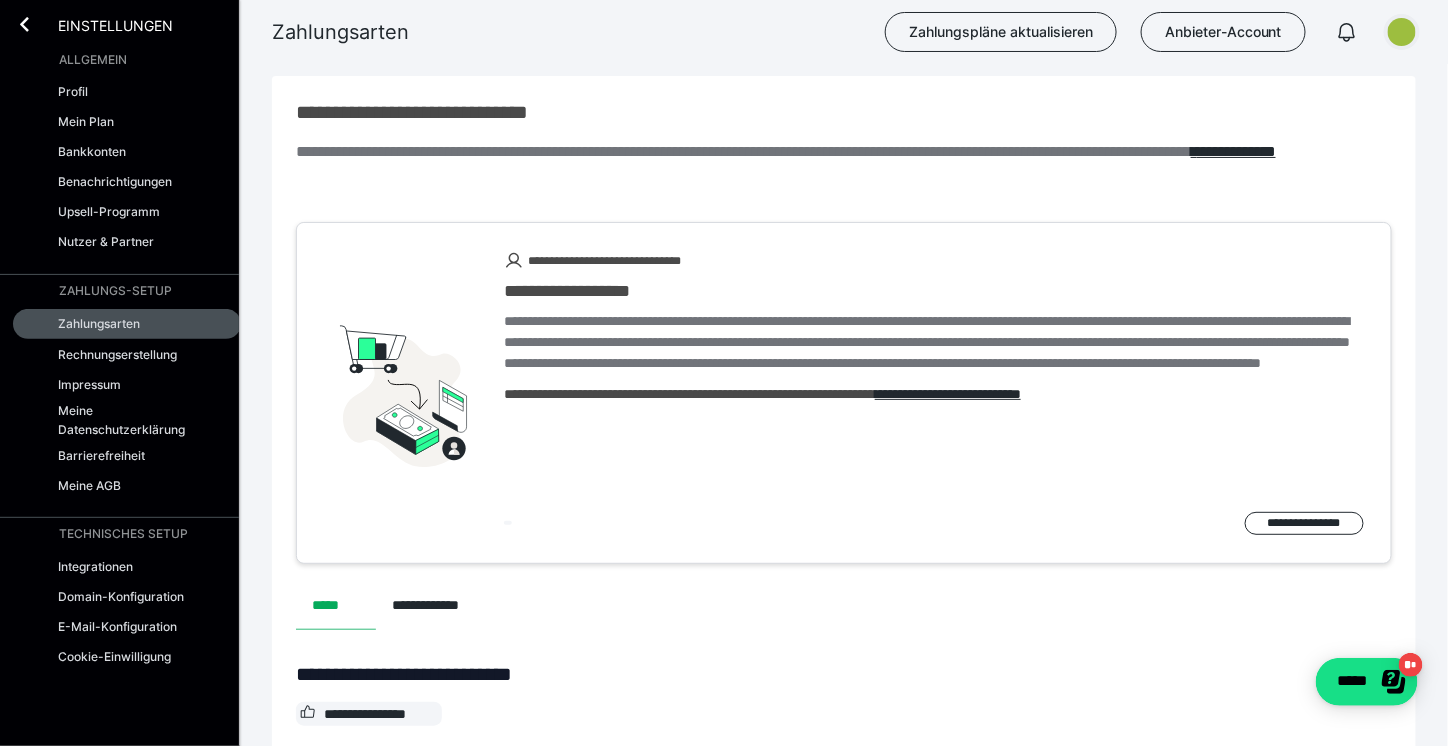 click at bounding box center [1402, 32] 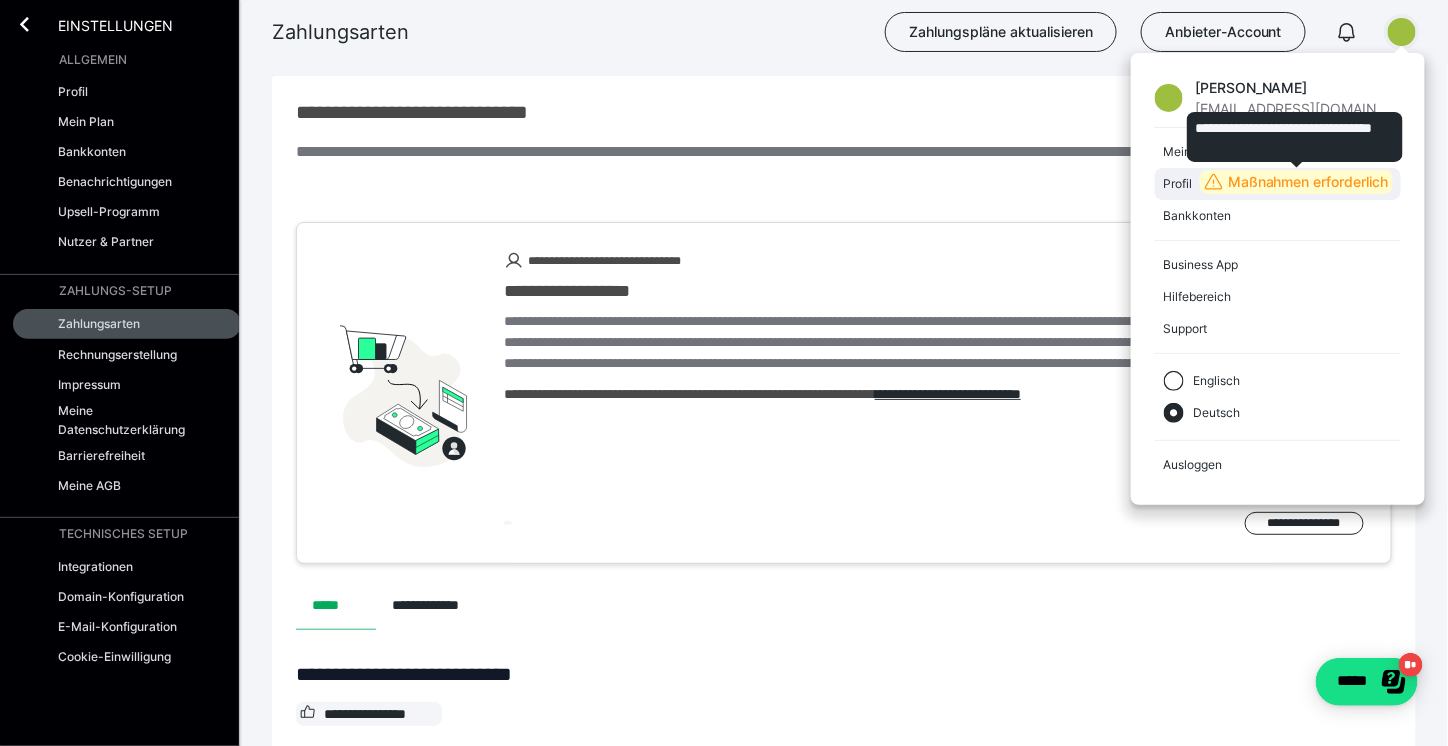 click on "Maßnahmen erforderlich" at bounding box center [1308, 182] 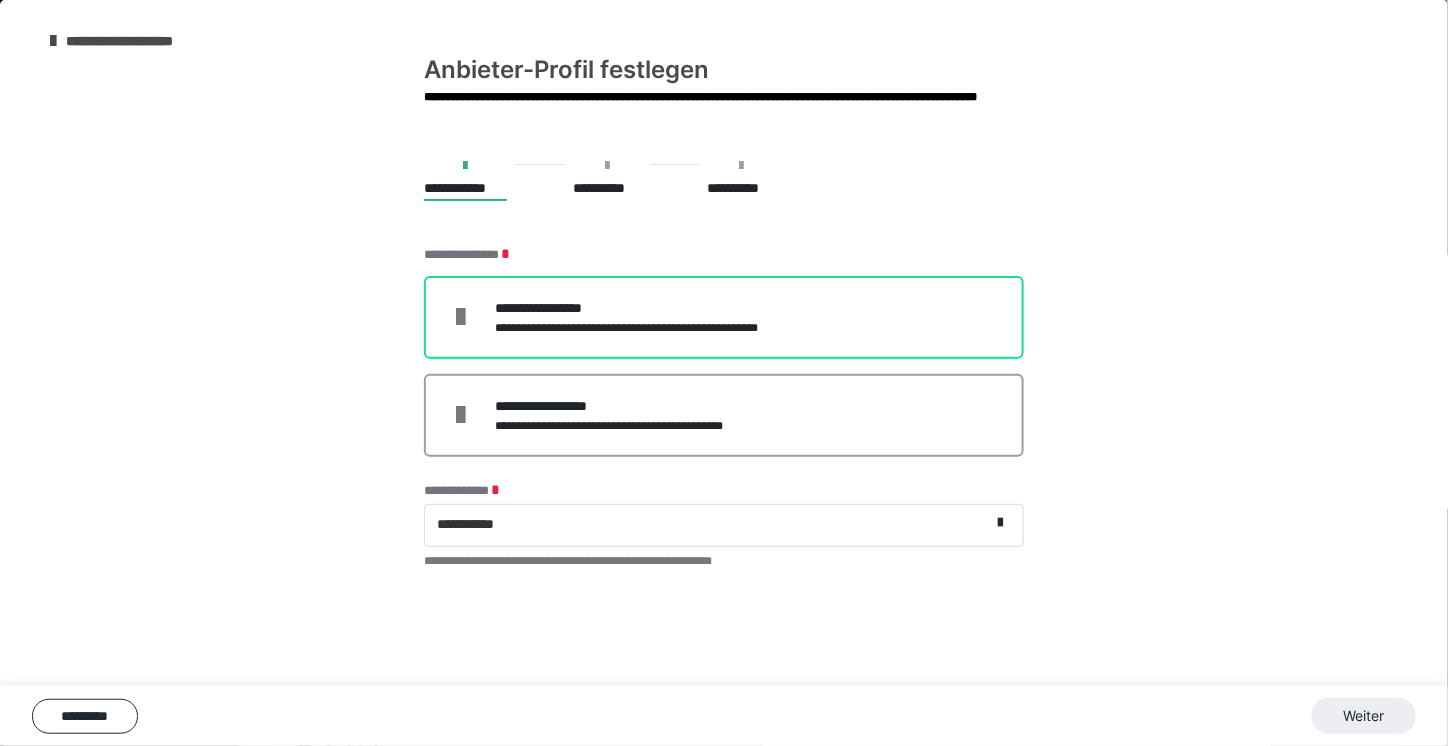 click on "**********" at bounding box center (652, 308) 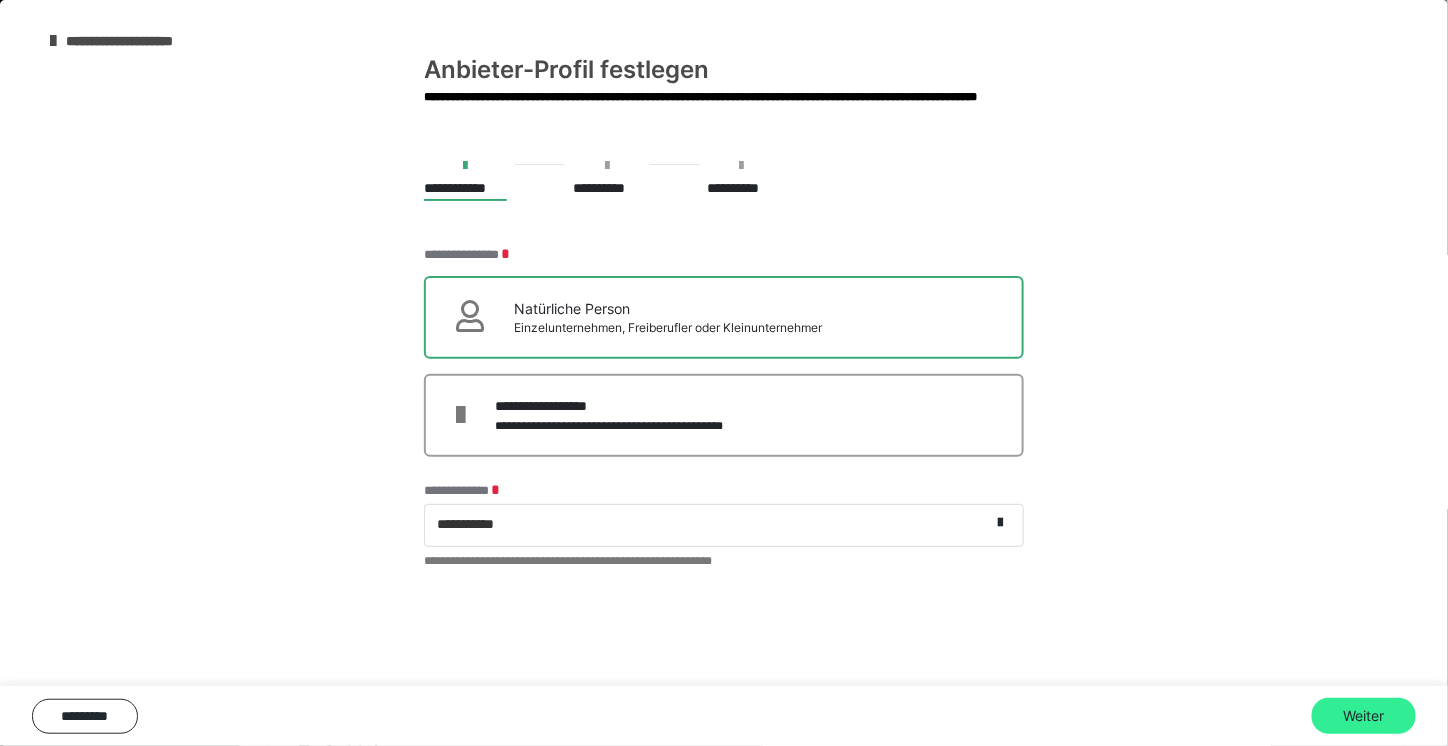 click on "Weiter" at bounding box center (1364, 716) 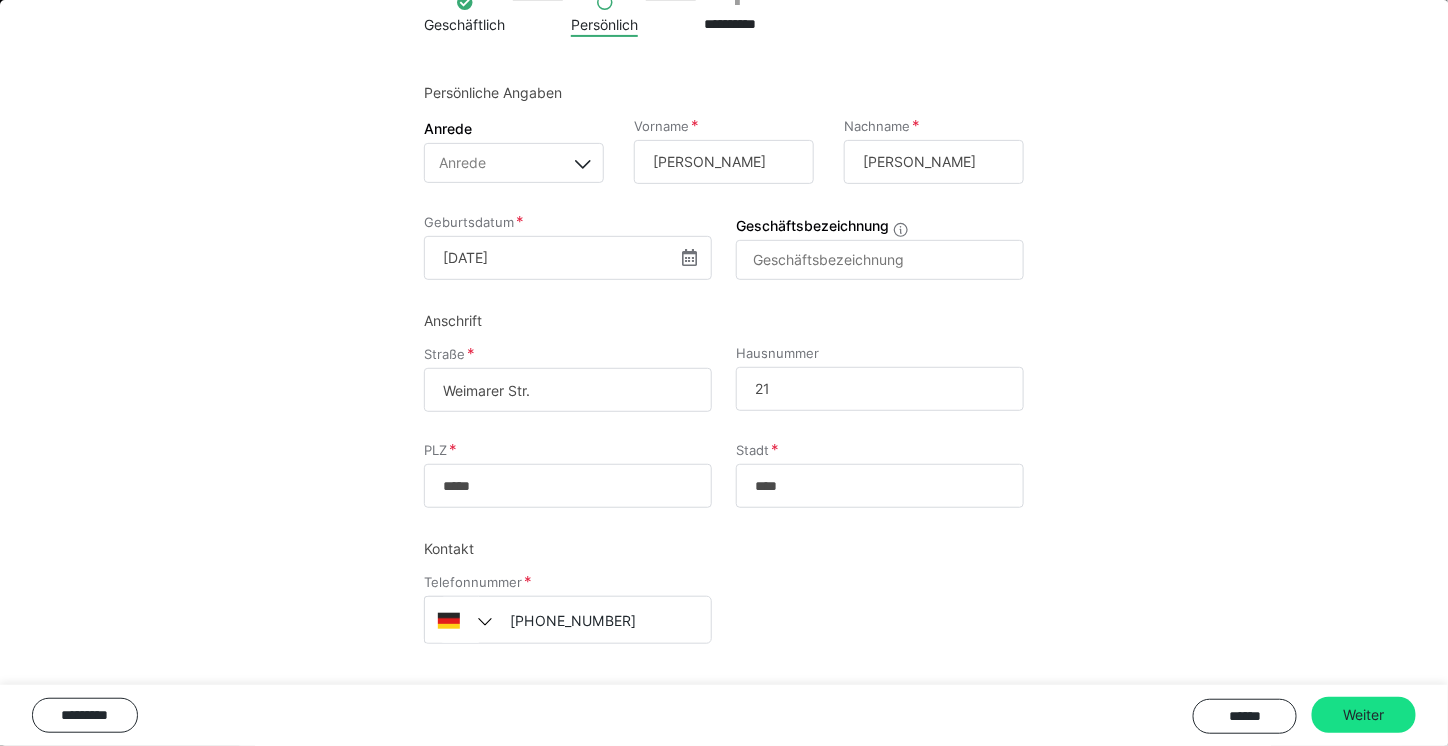 scroll, scrollTop: 169, scrollLeft: 0, axis: vertical 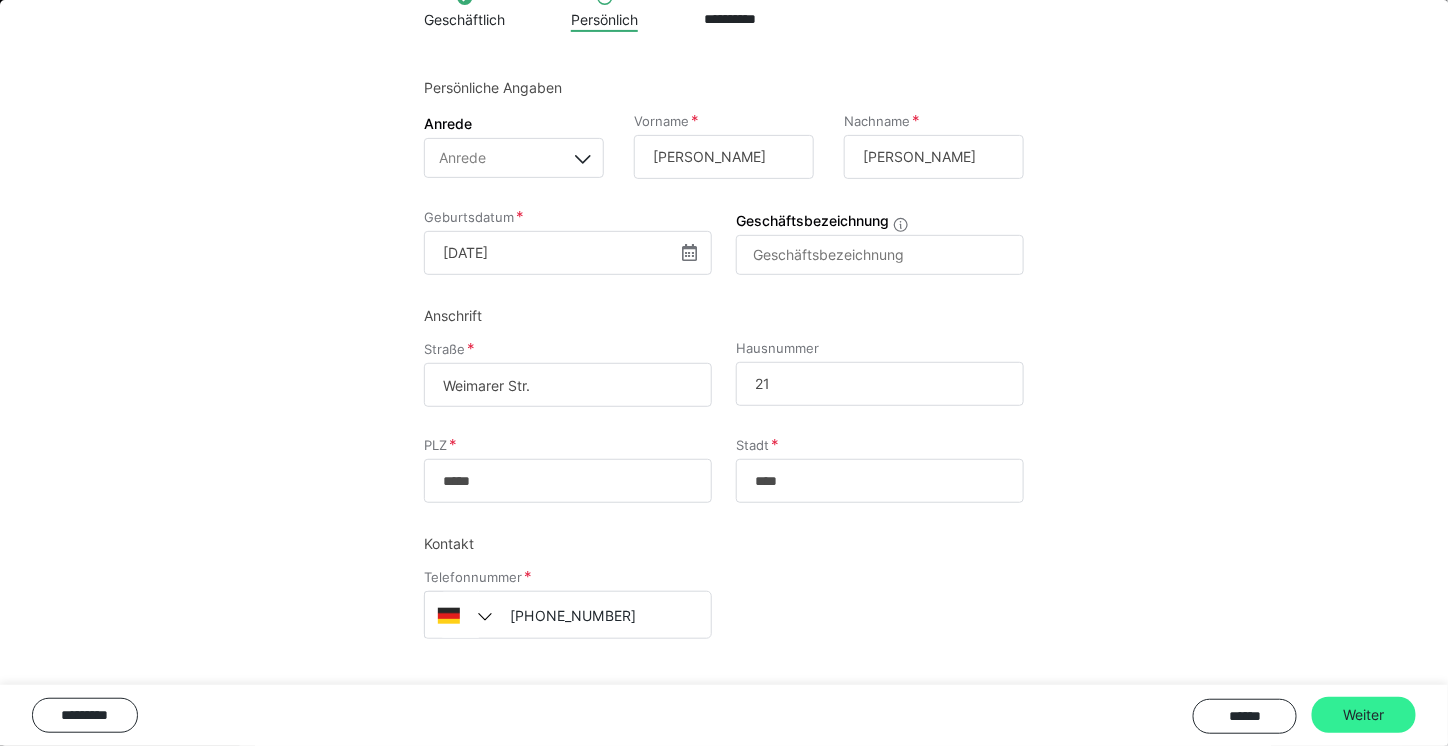 click on "Weiter" at bounding box center [1364, 715] 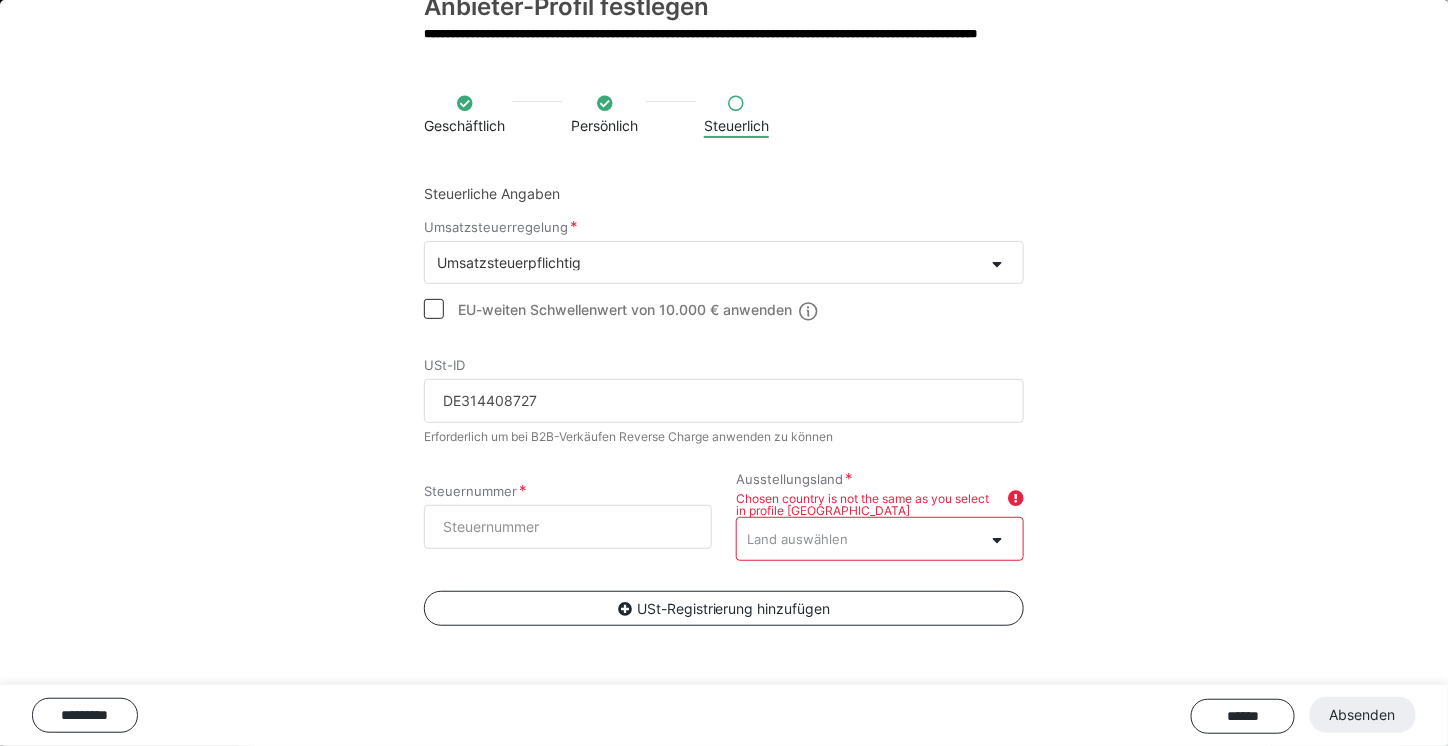 scroll, scrollTop: 200, scrollLeft: 0, axis: vertical 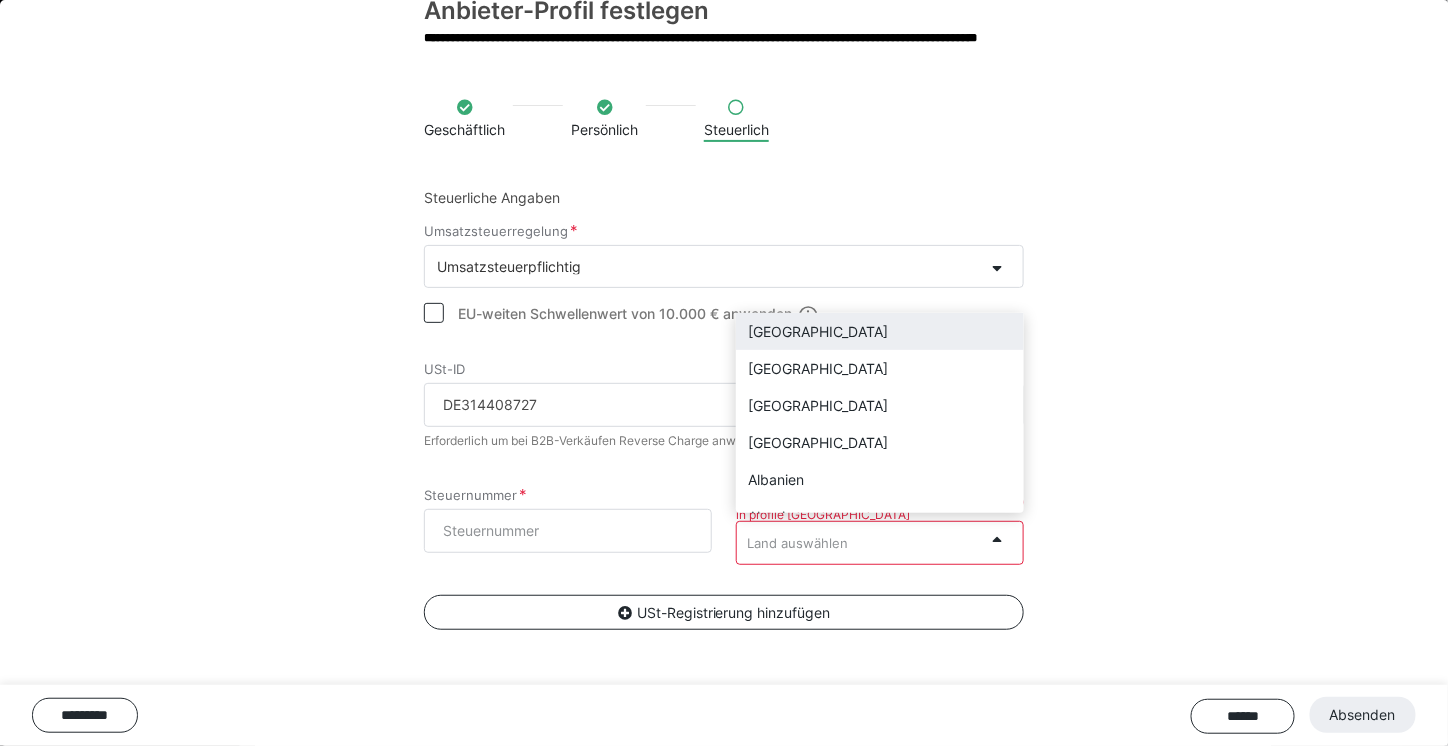 click on "Land auswählen" at bounding box center [860, 542] 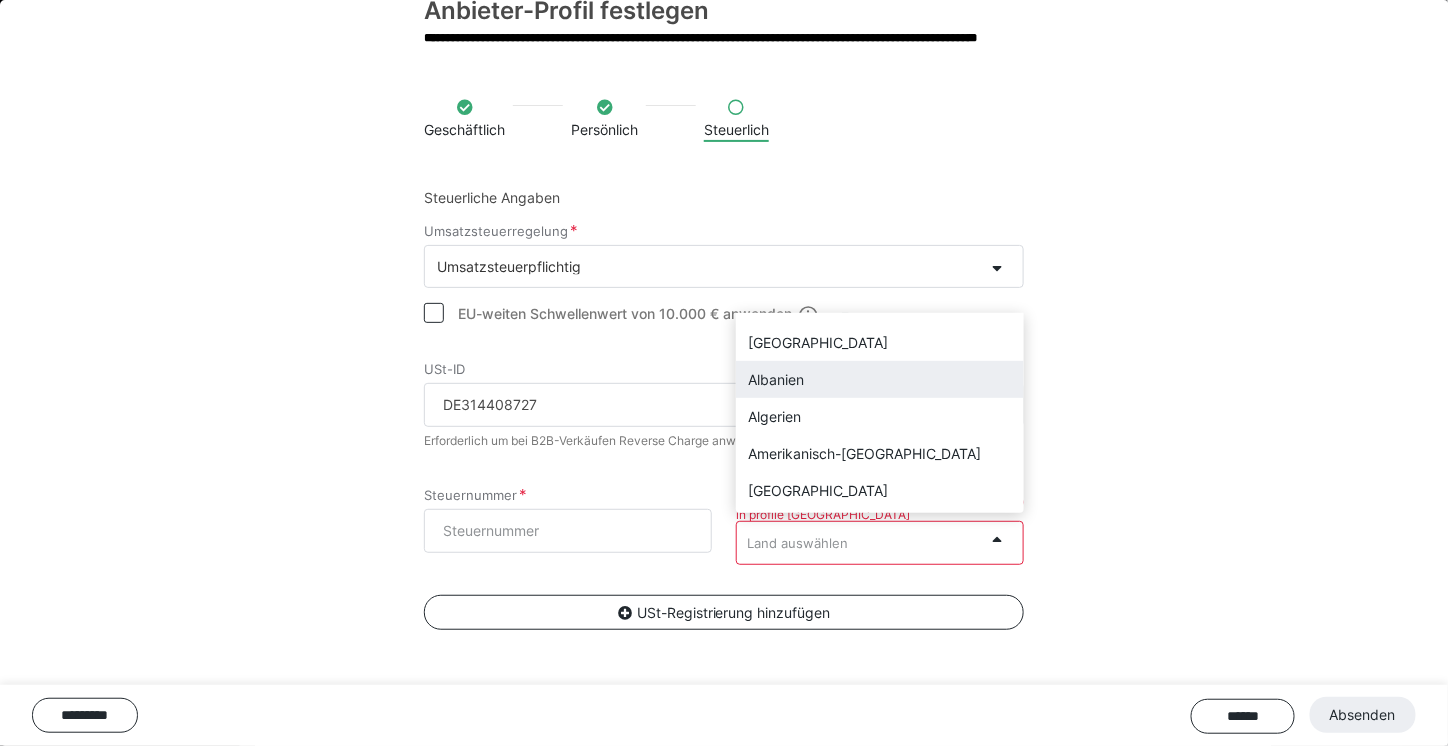 scroll, scrollTop: 0, scrollLeft: 0, axis: both 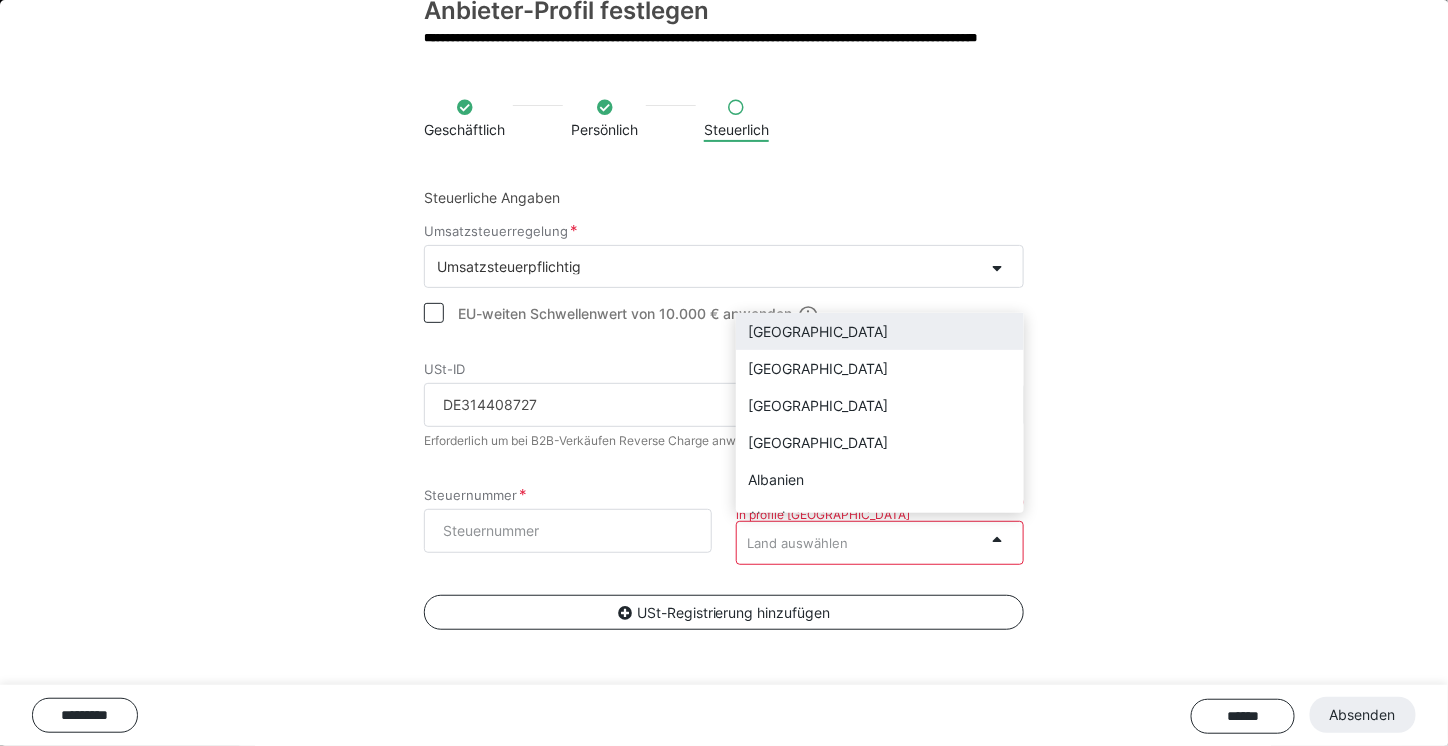 click on "Deutschland" at bounding box center (880, 331) 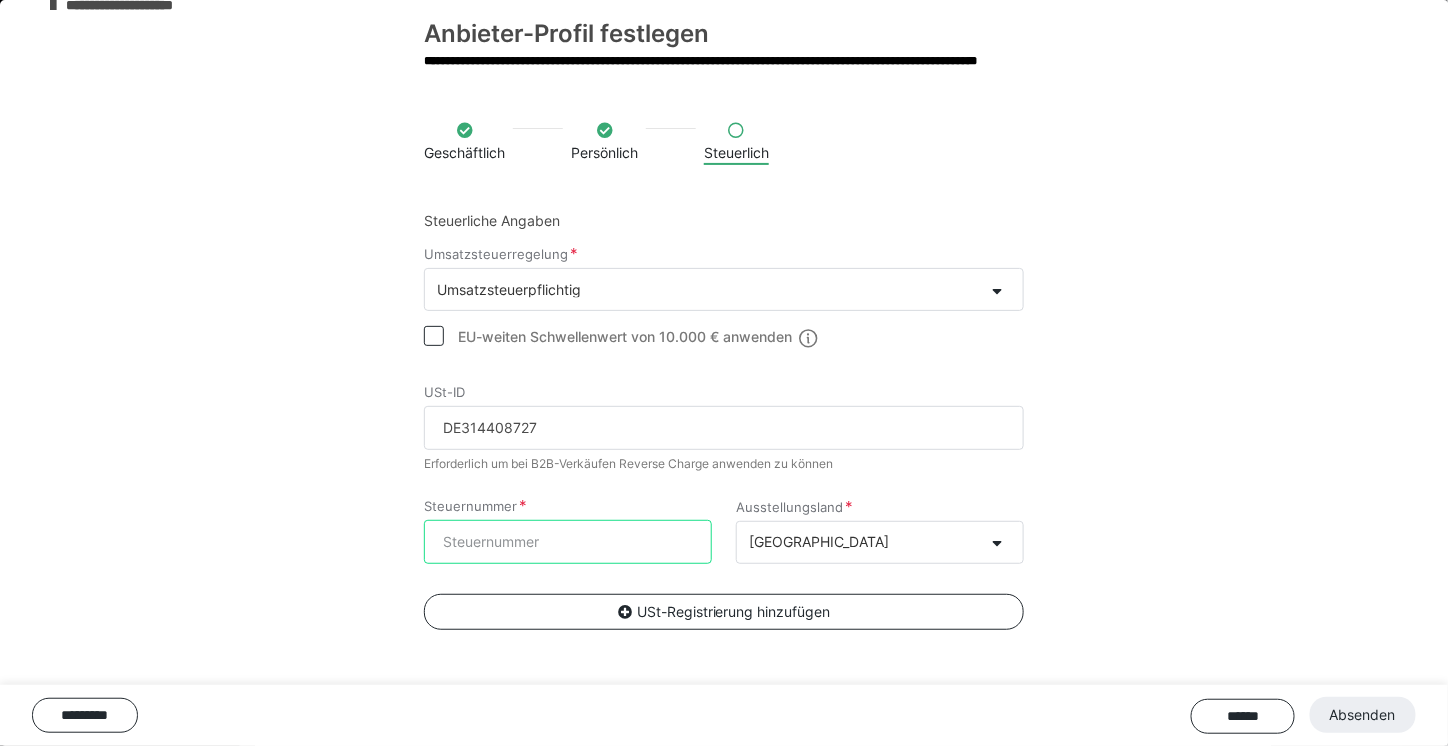click on "Steuernummer" at bounding box center [568, 542] 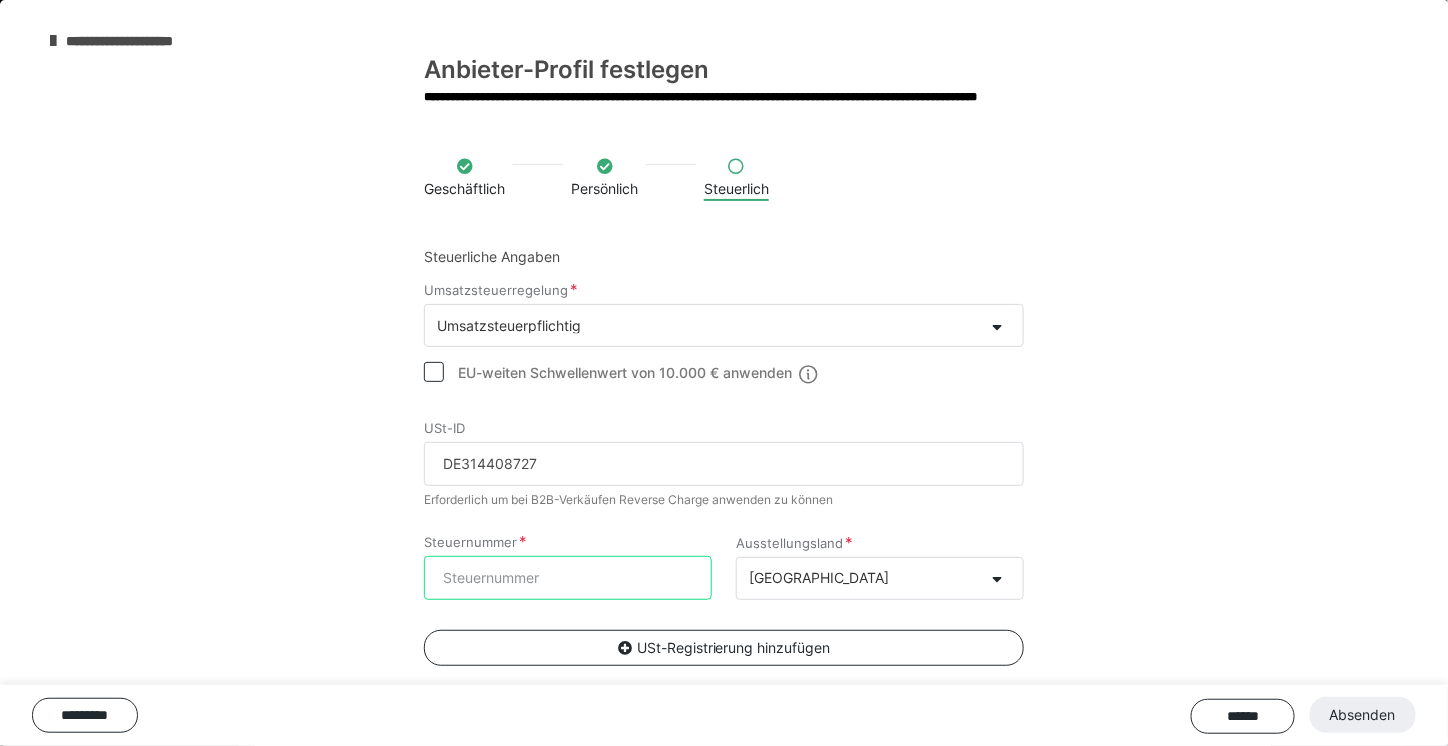 scroll, scrollTop: 36, scrollLeft: 0, axis: vertical 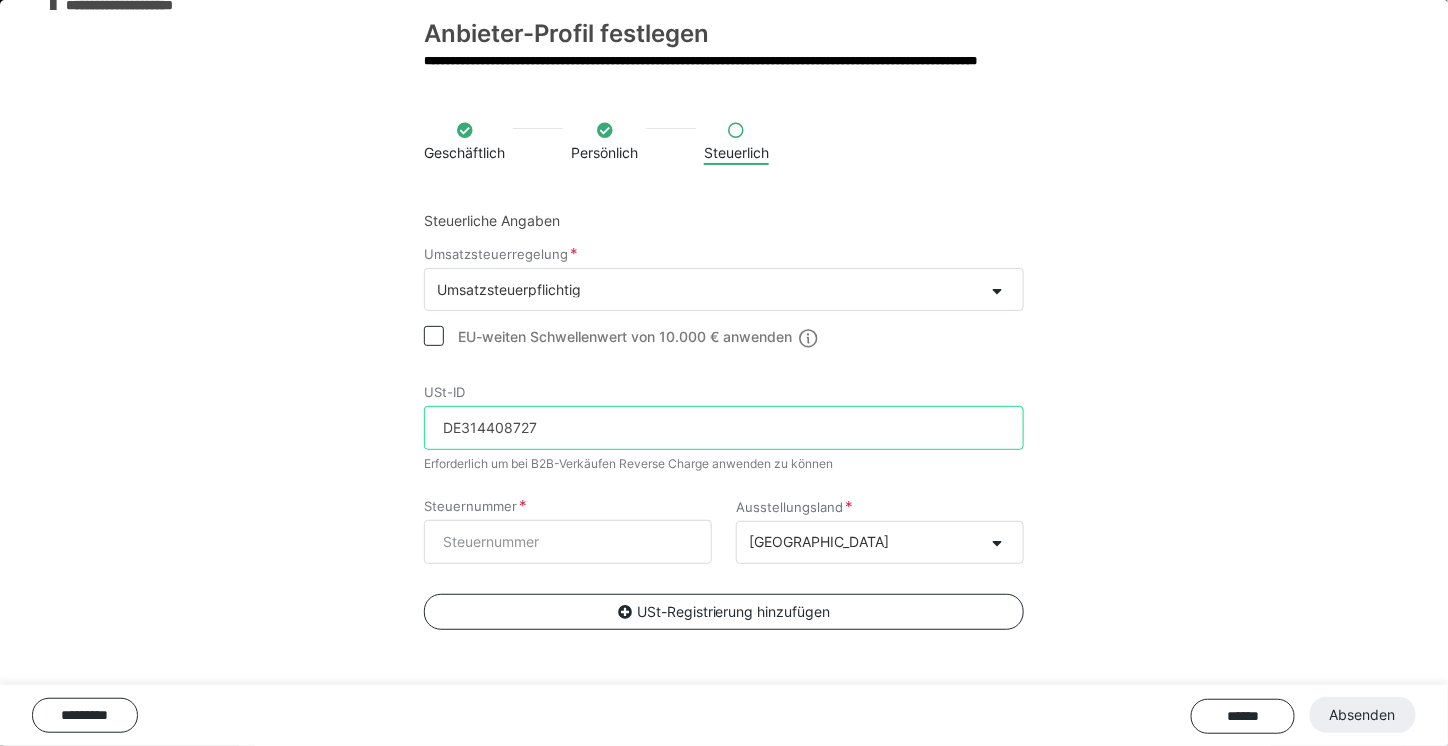 drag, startPoint x: 549, startPoint y: 425, endPoint x: 378, endPoint y: 421, distance: 171.04678 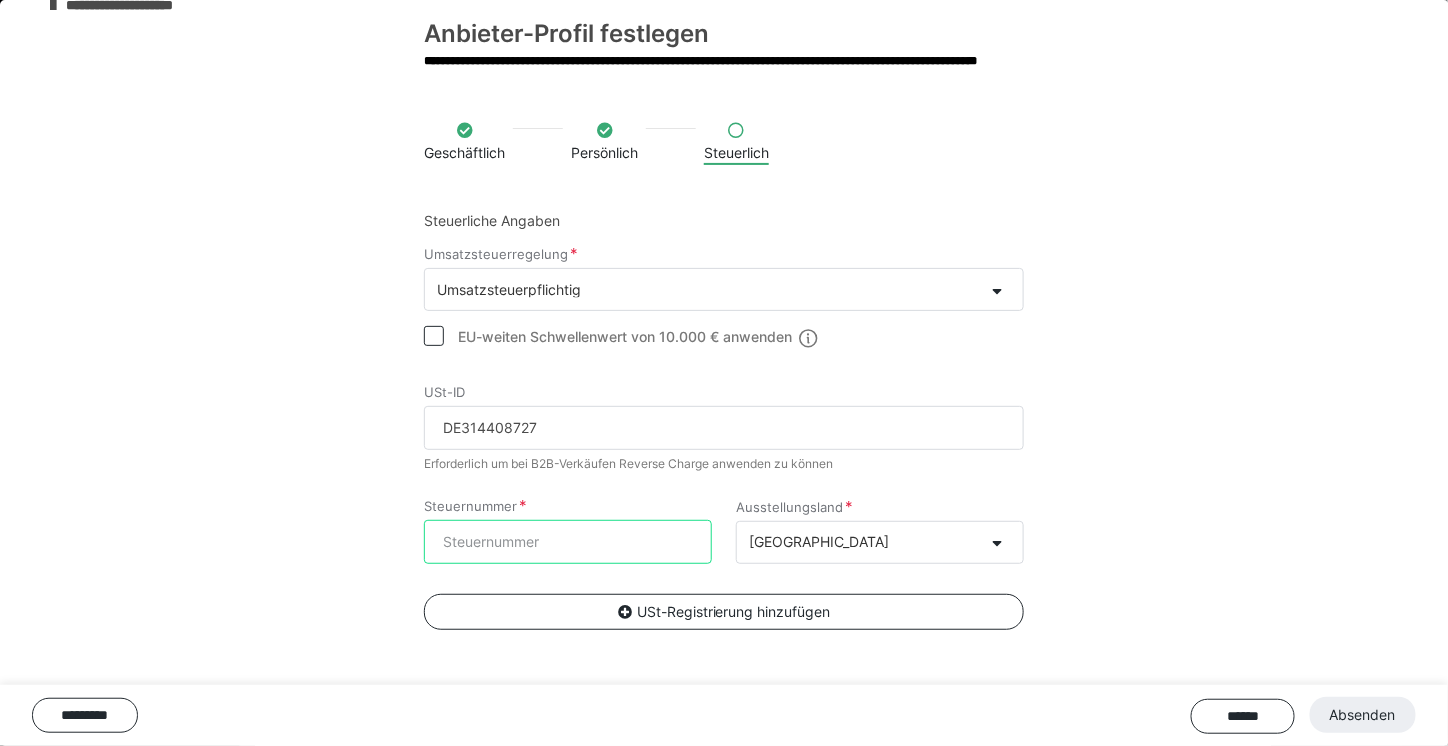 click on "Steuernummer" at bounding box center (568, 542) 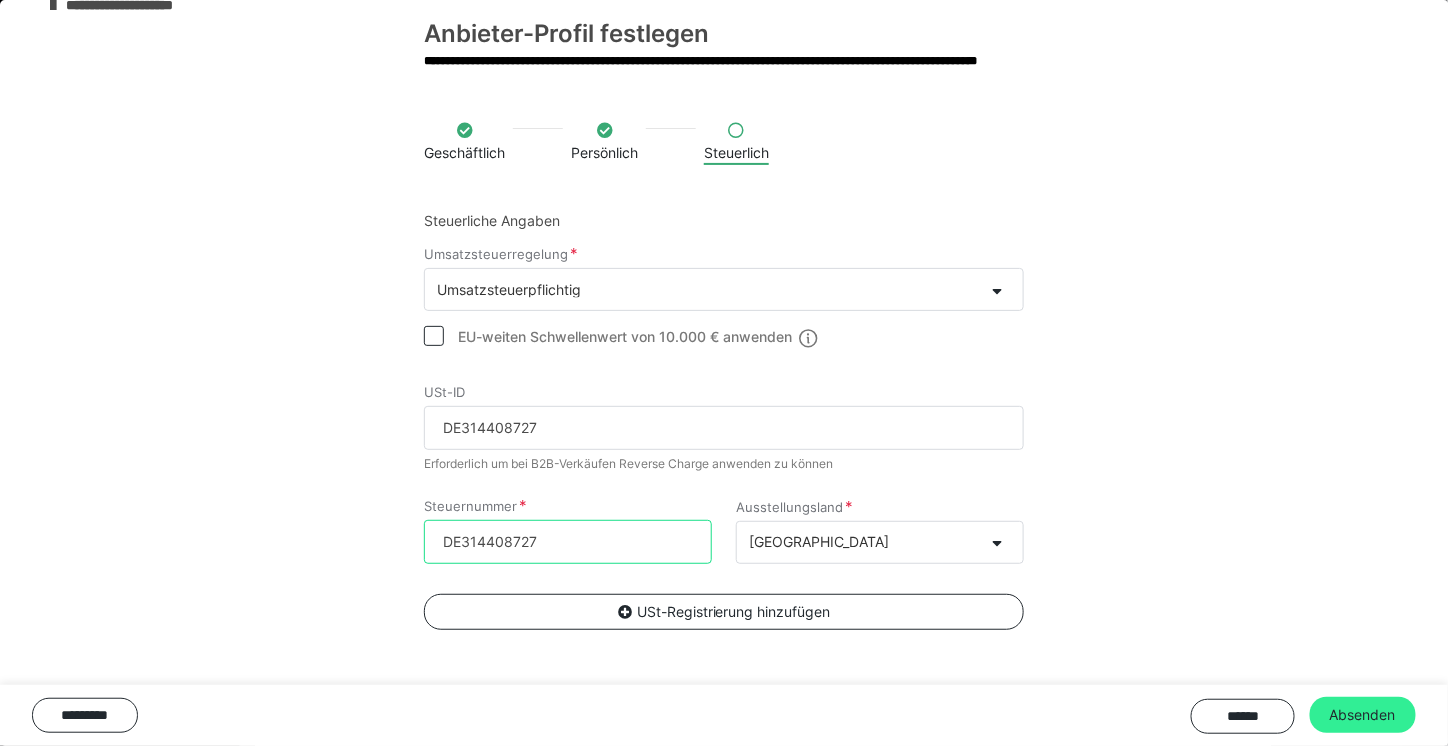 type on "DE314408727" 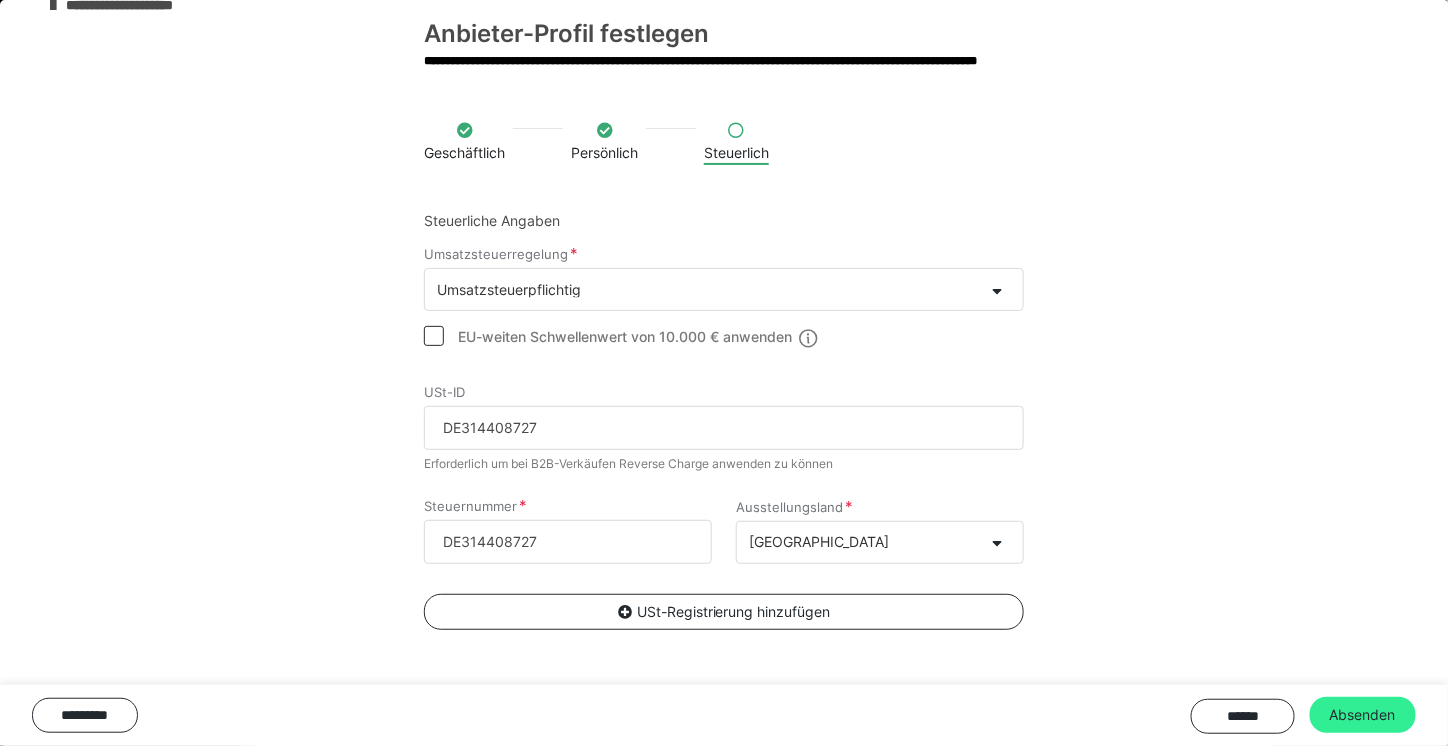 click on "Absenden" at bounding box center (1363, 715) 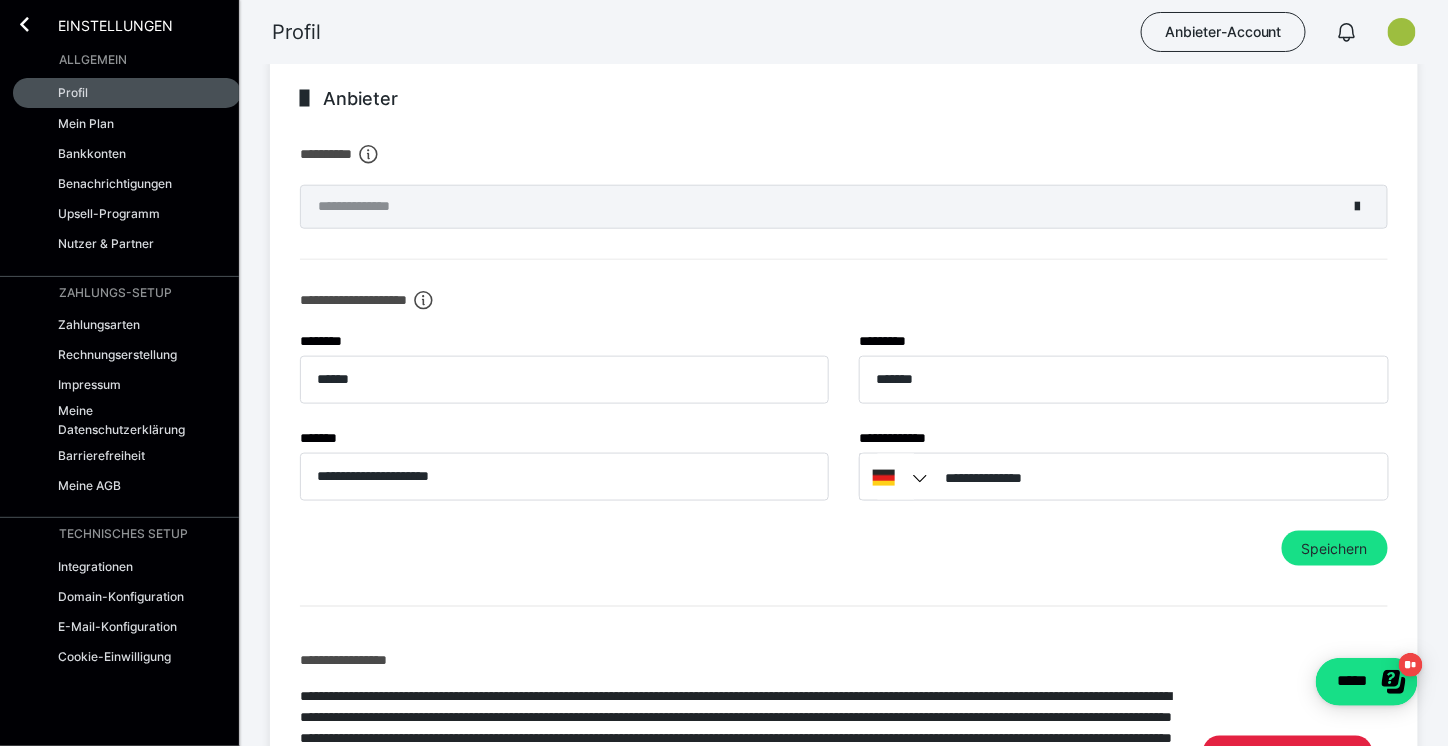 scroll, scrollTop: 600, scrollLeft: 0, axis: vertical 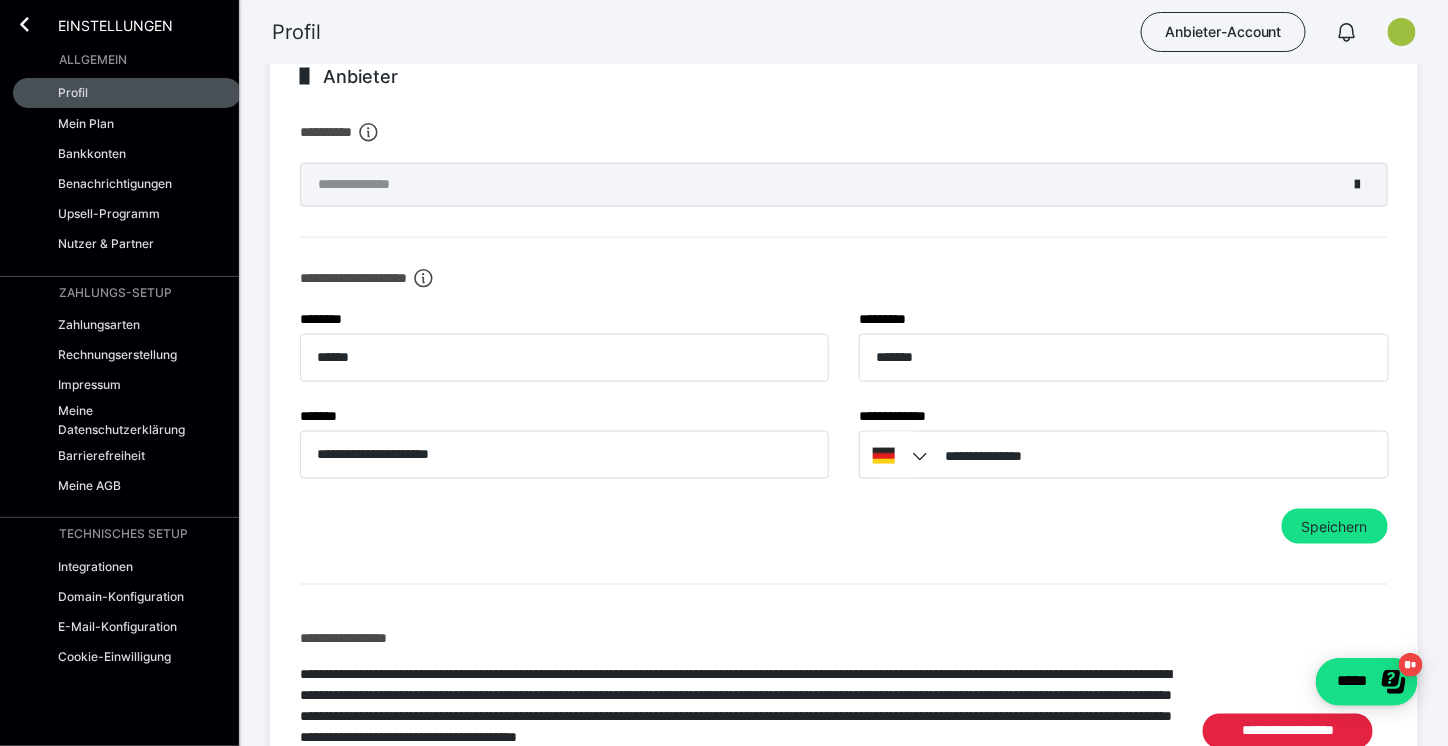 click at bounding box center (923, 457) 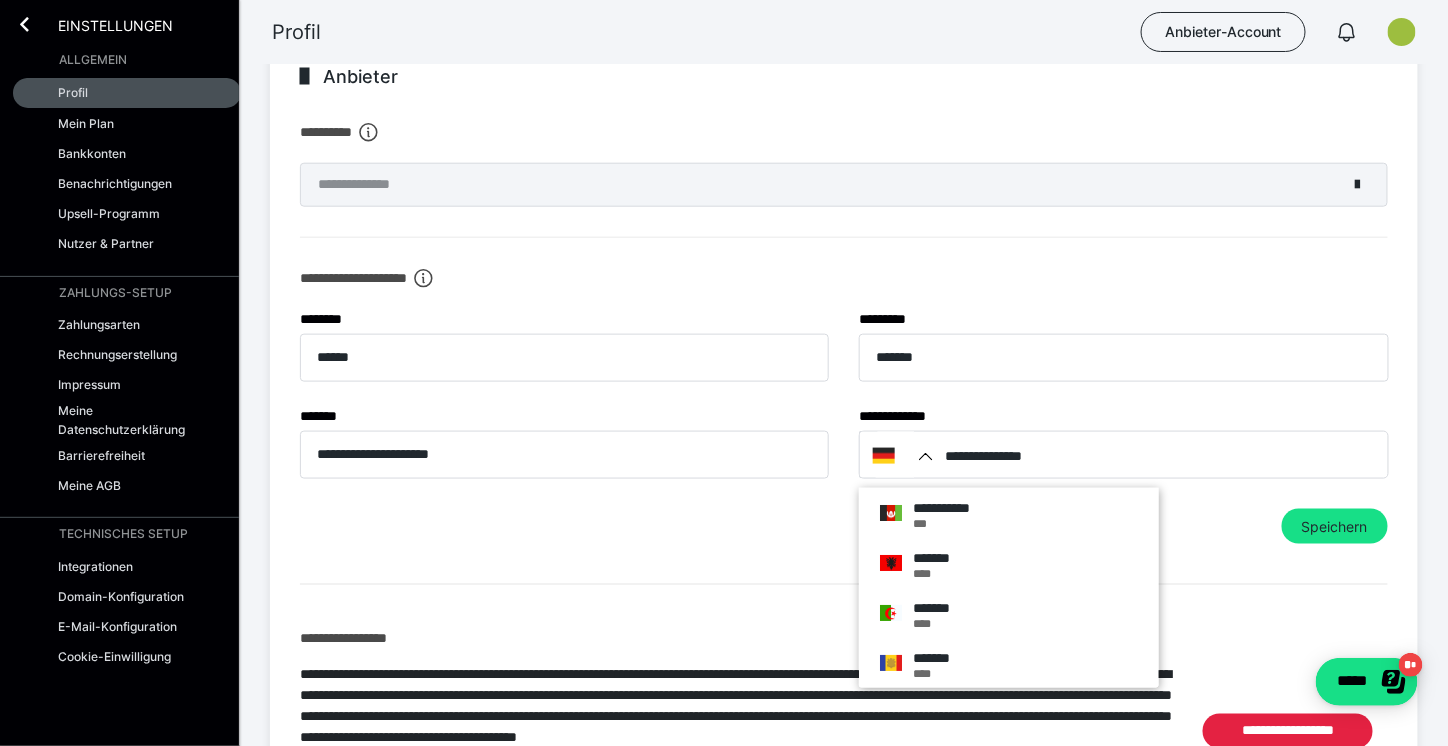 scroll, scrollTop: 3300, scrollLeft: 0, axis: vertical 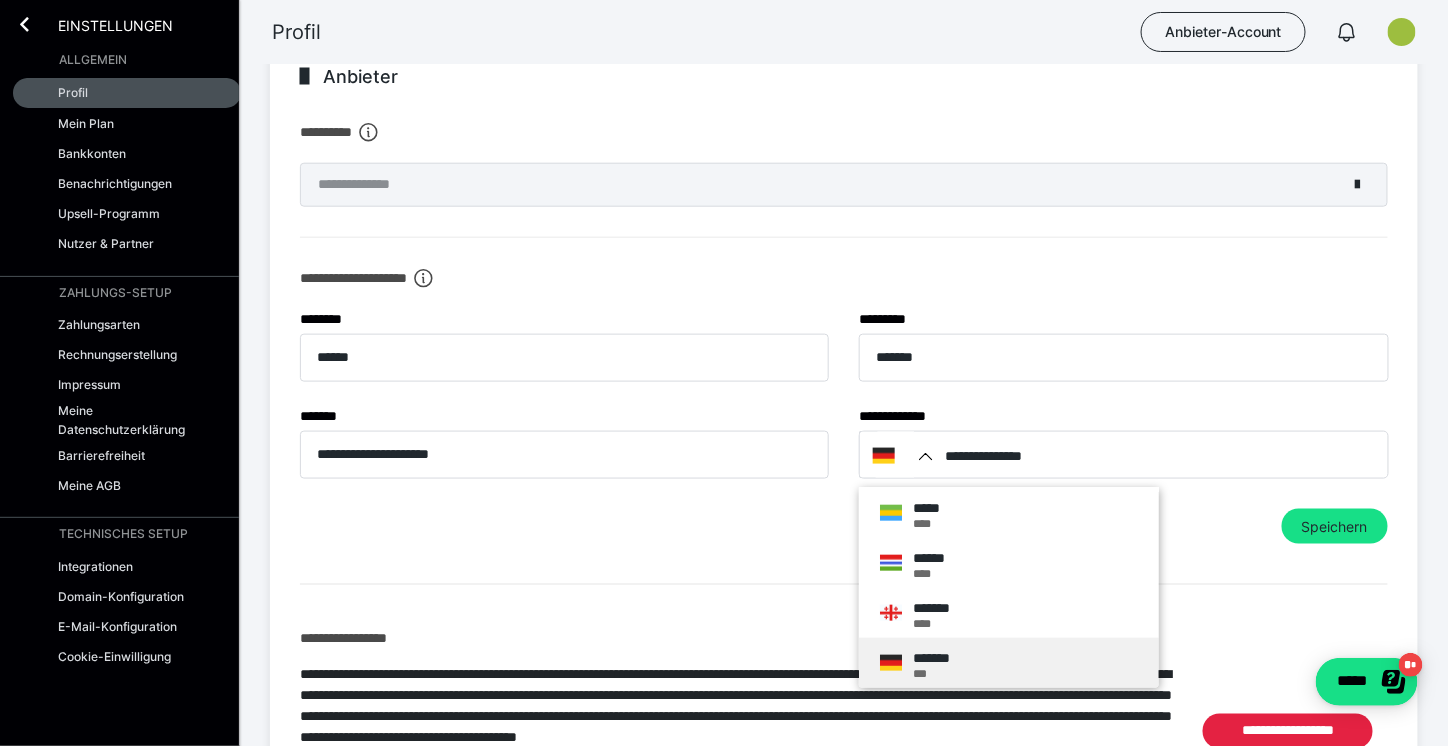 click on "**********" at bounding box center [844, 406] 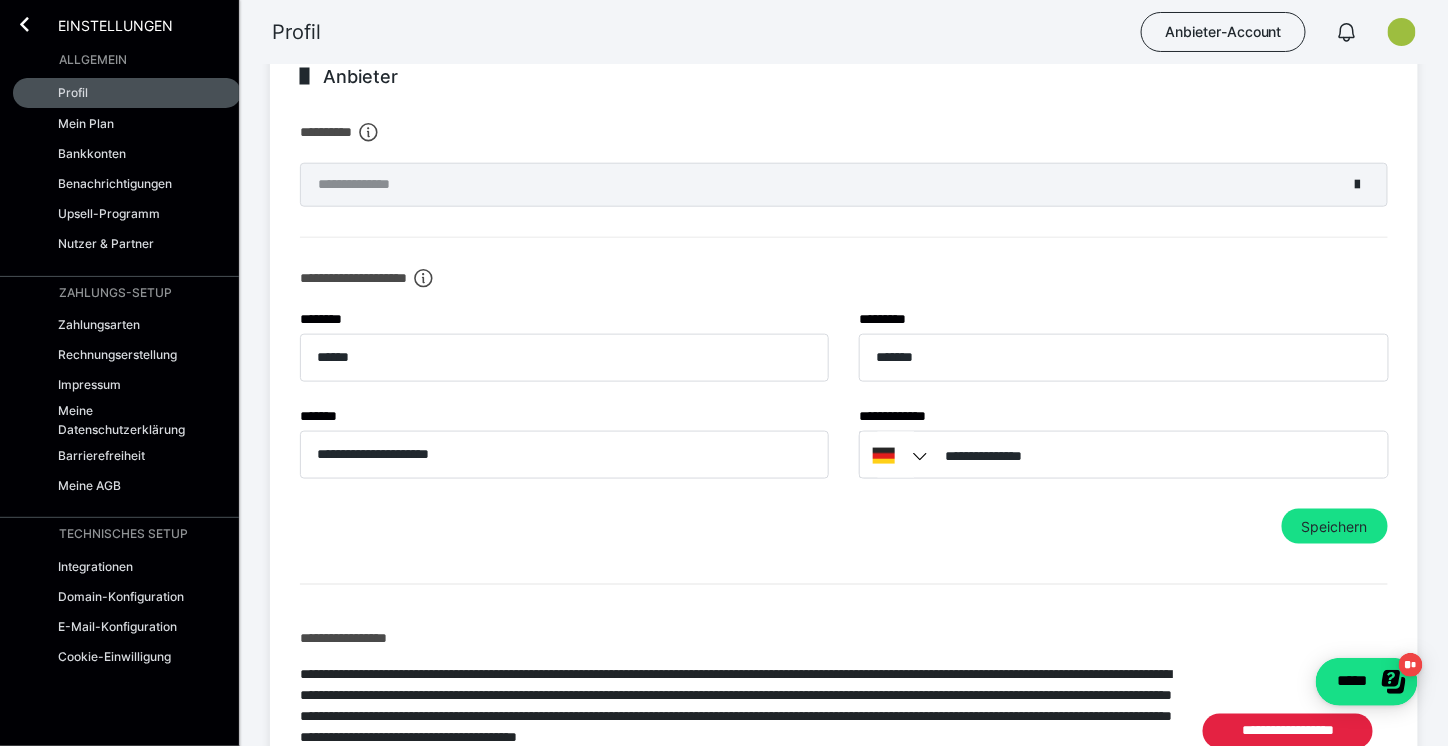 click on "**********" at bounding box center (844, 406) 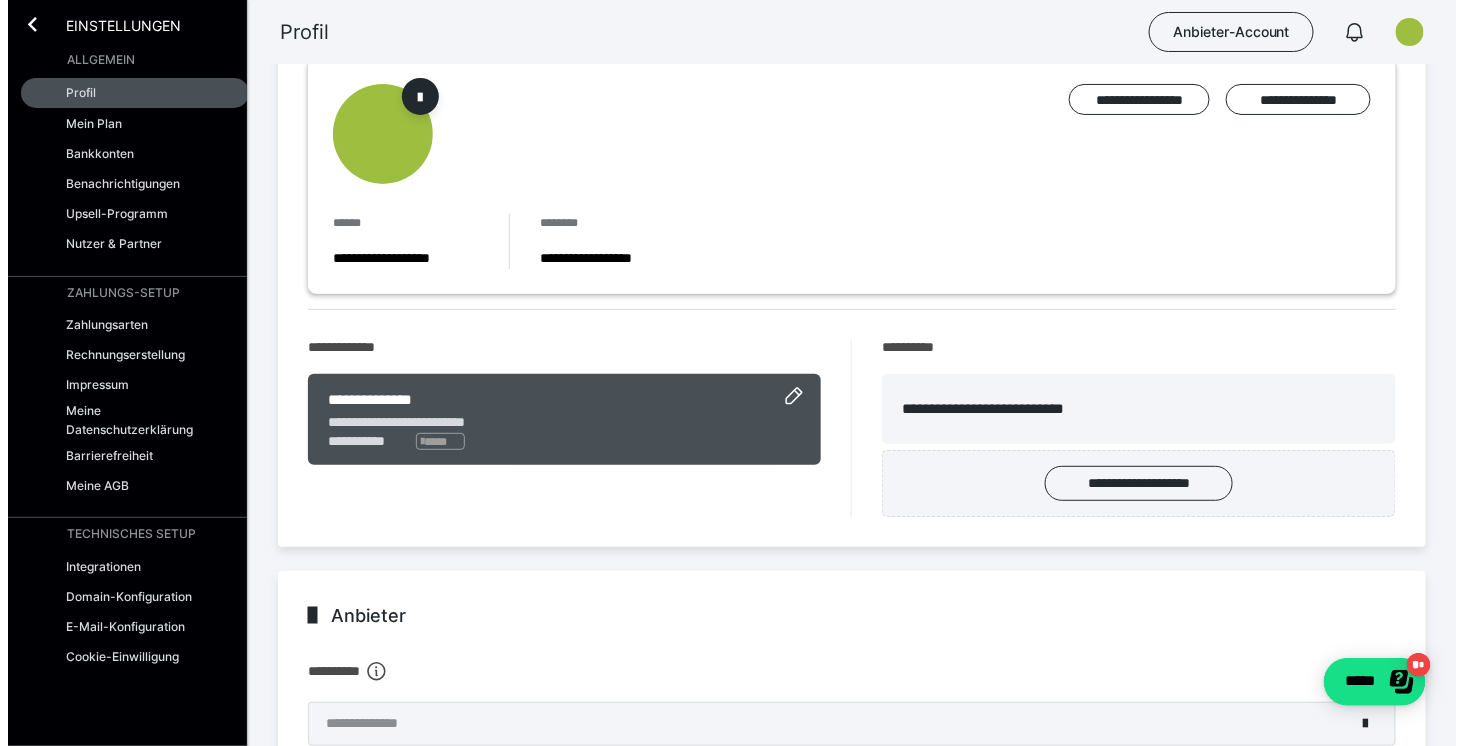 scroll, scrollTop: 0, scrollLeft: 0, axis: both 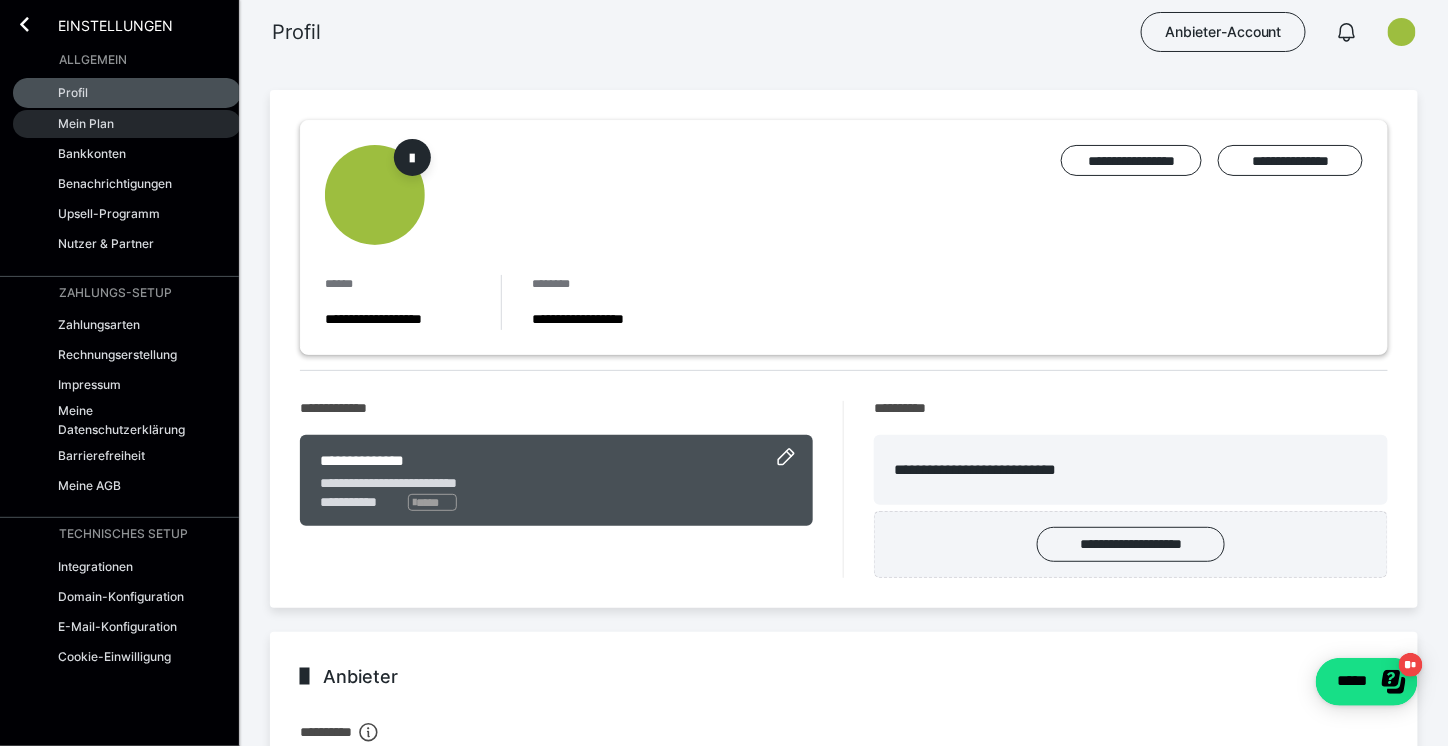 click on "Mein Plan" at bounding box center [86, 123] 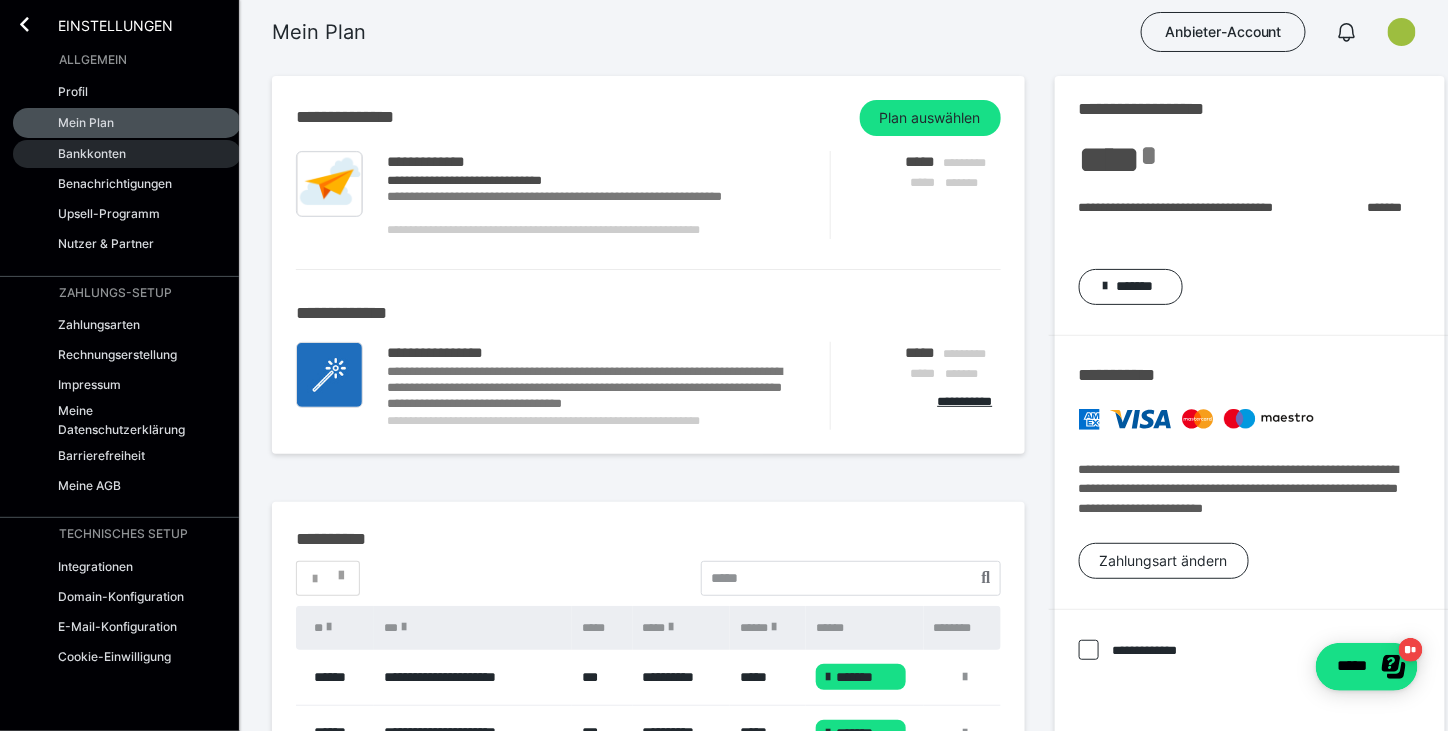 click on "Bankkonten" at bounding box center [92, 153] 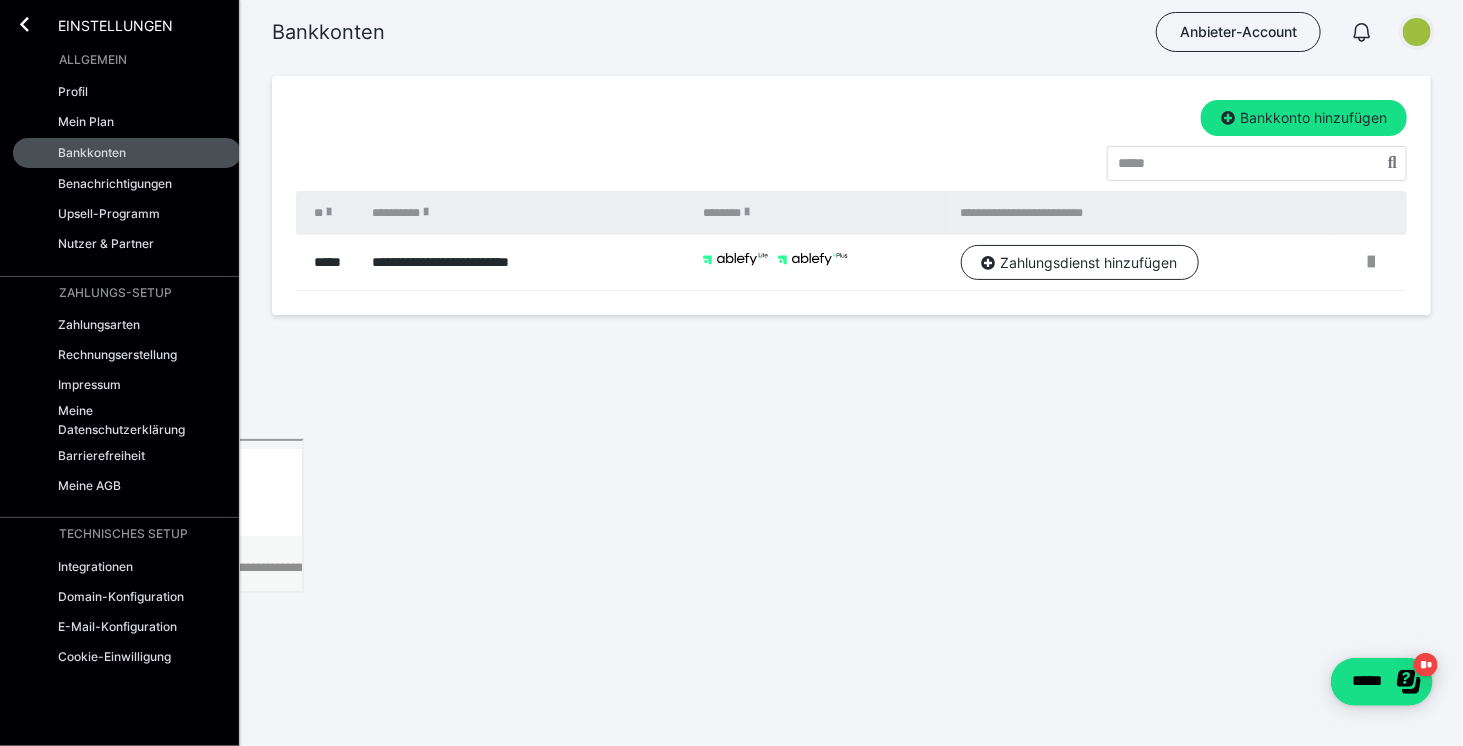 click at bounding box center [1417, 32] 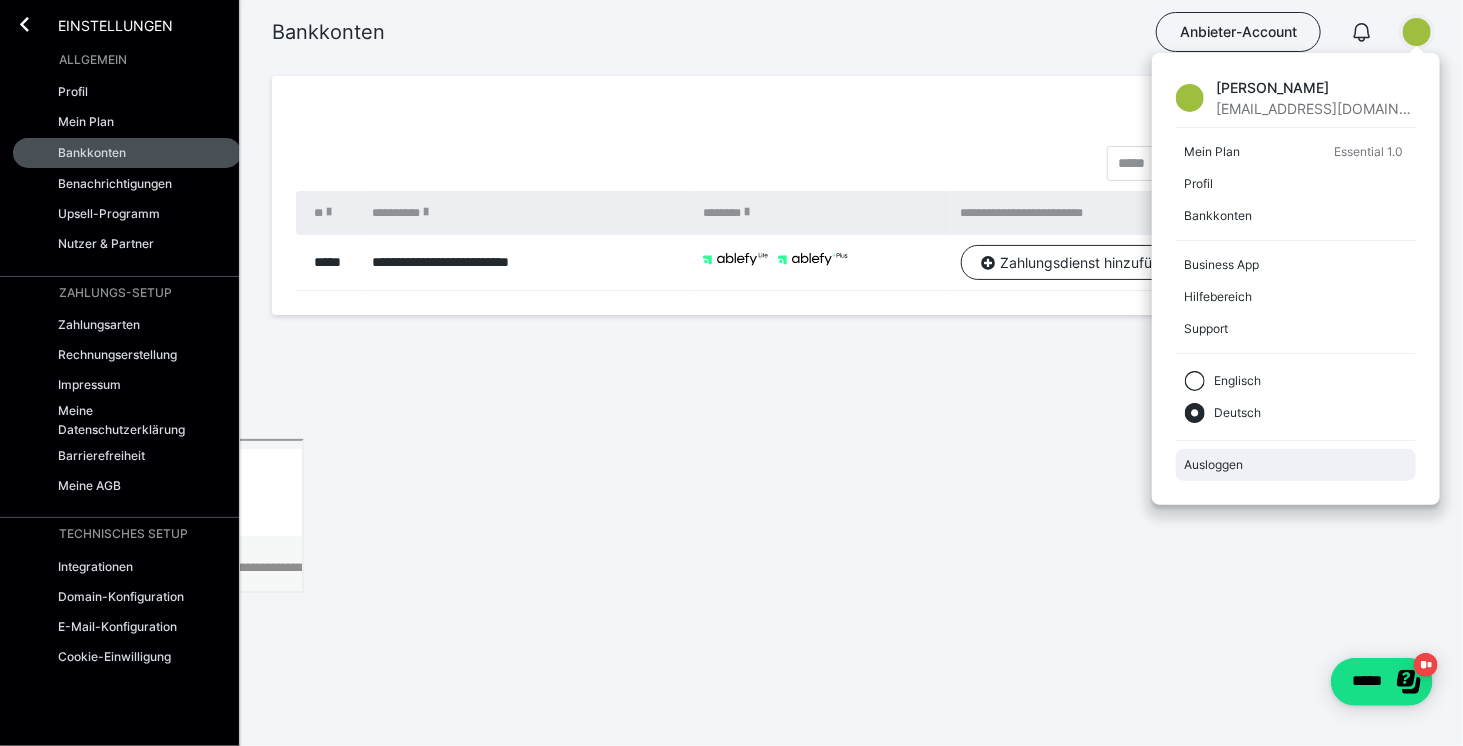 click on "Ausloggen" at bounding box center (1296, 465) 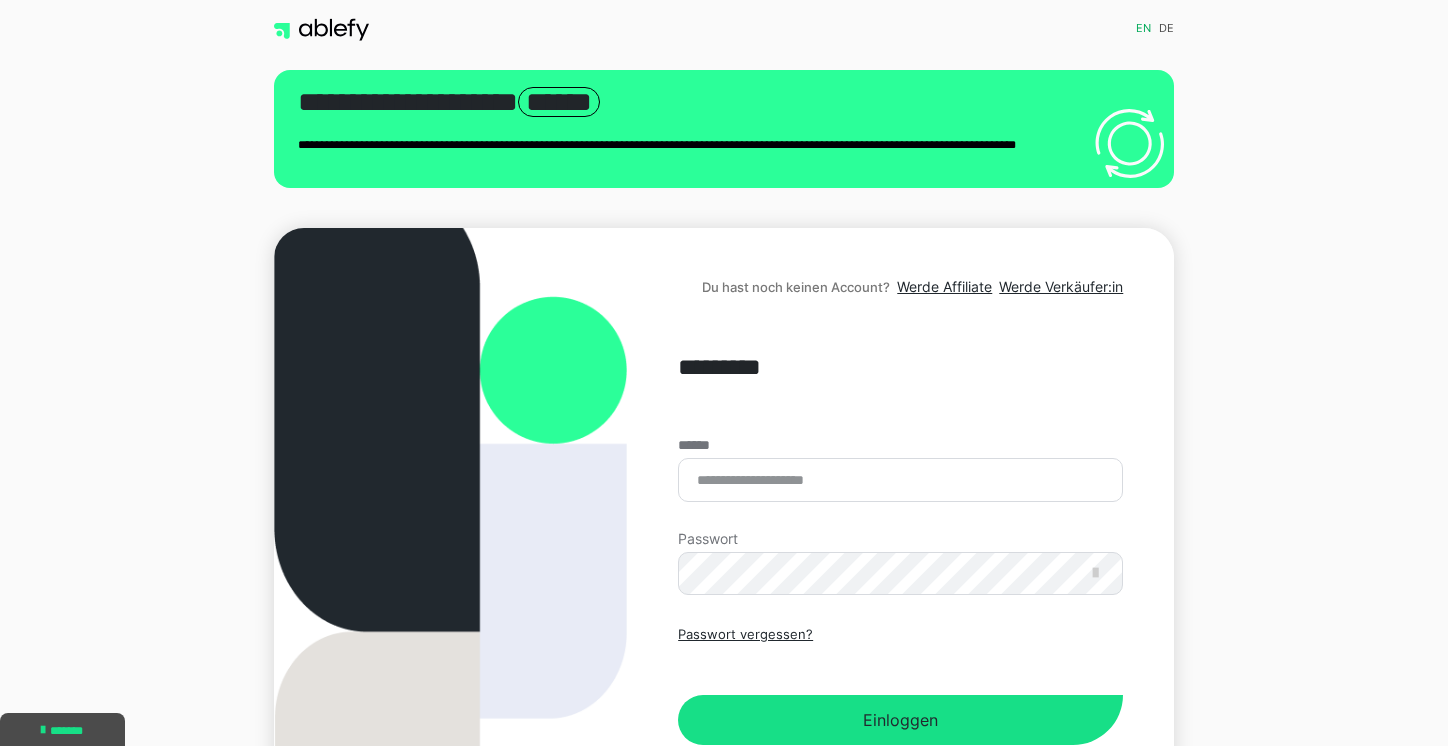scroll, scrollTop: 0, scrollLeft: 0, axis: both 